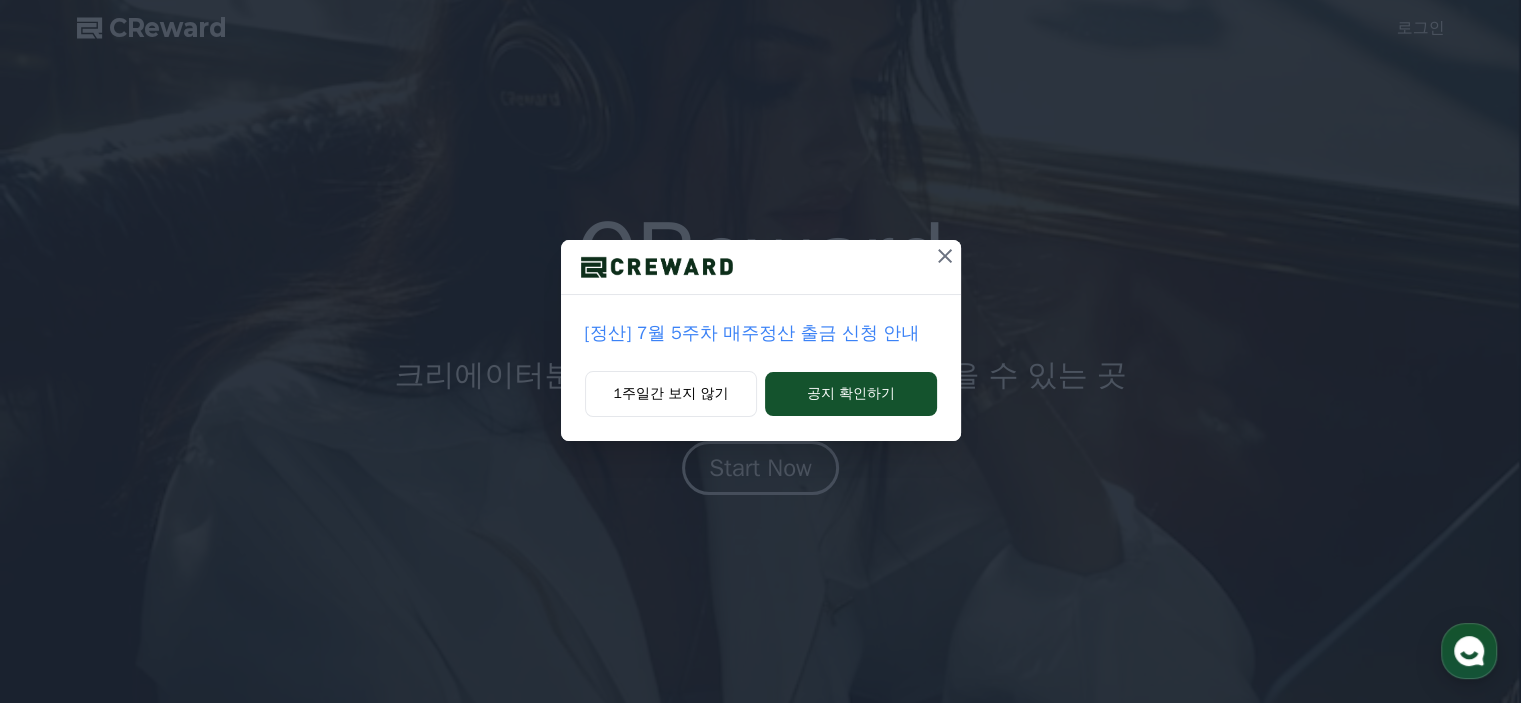 scroll, scrollTop: 0, scrollLeft: 0, axis: both 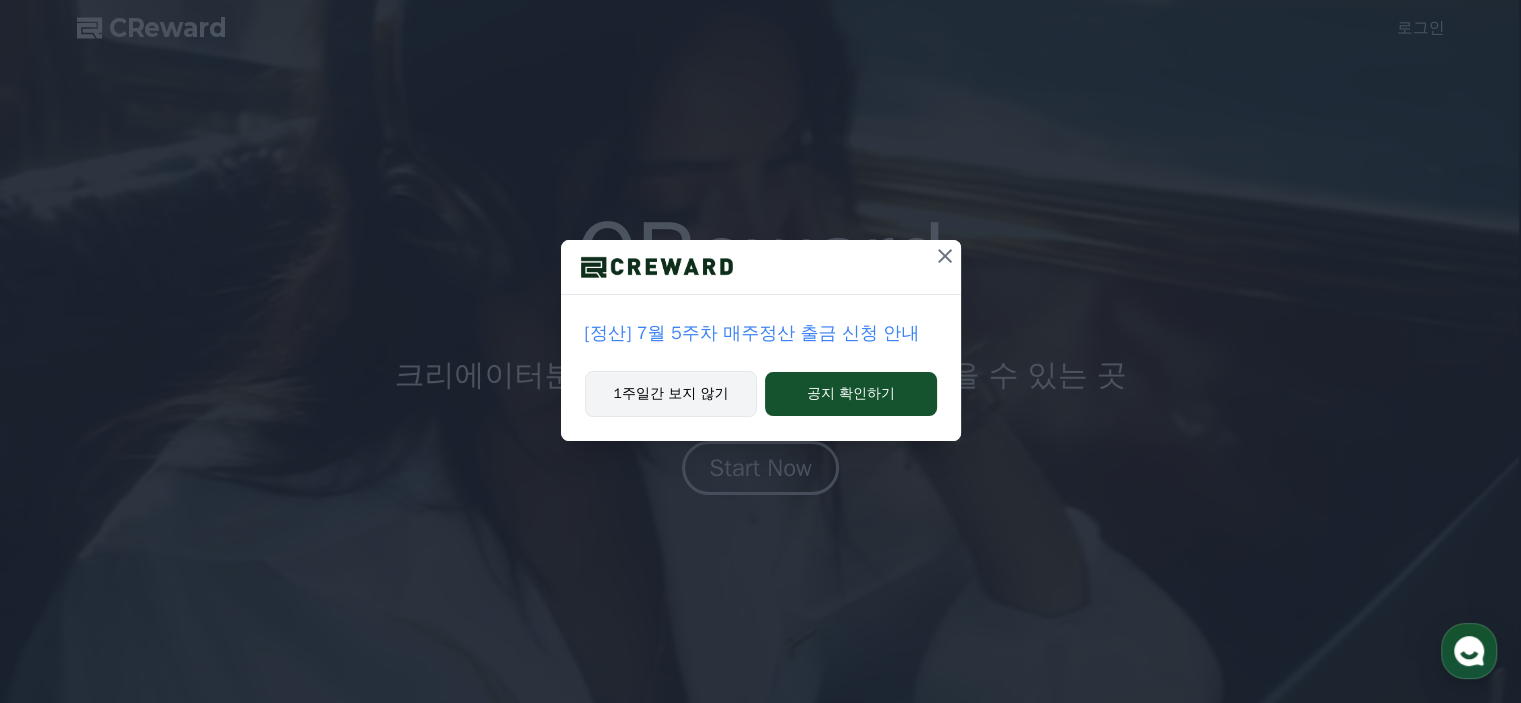click on "1주일간 보지 않기" at bounding box center (671, 394) 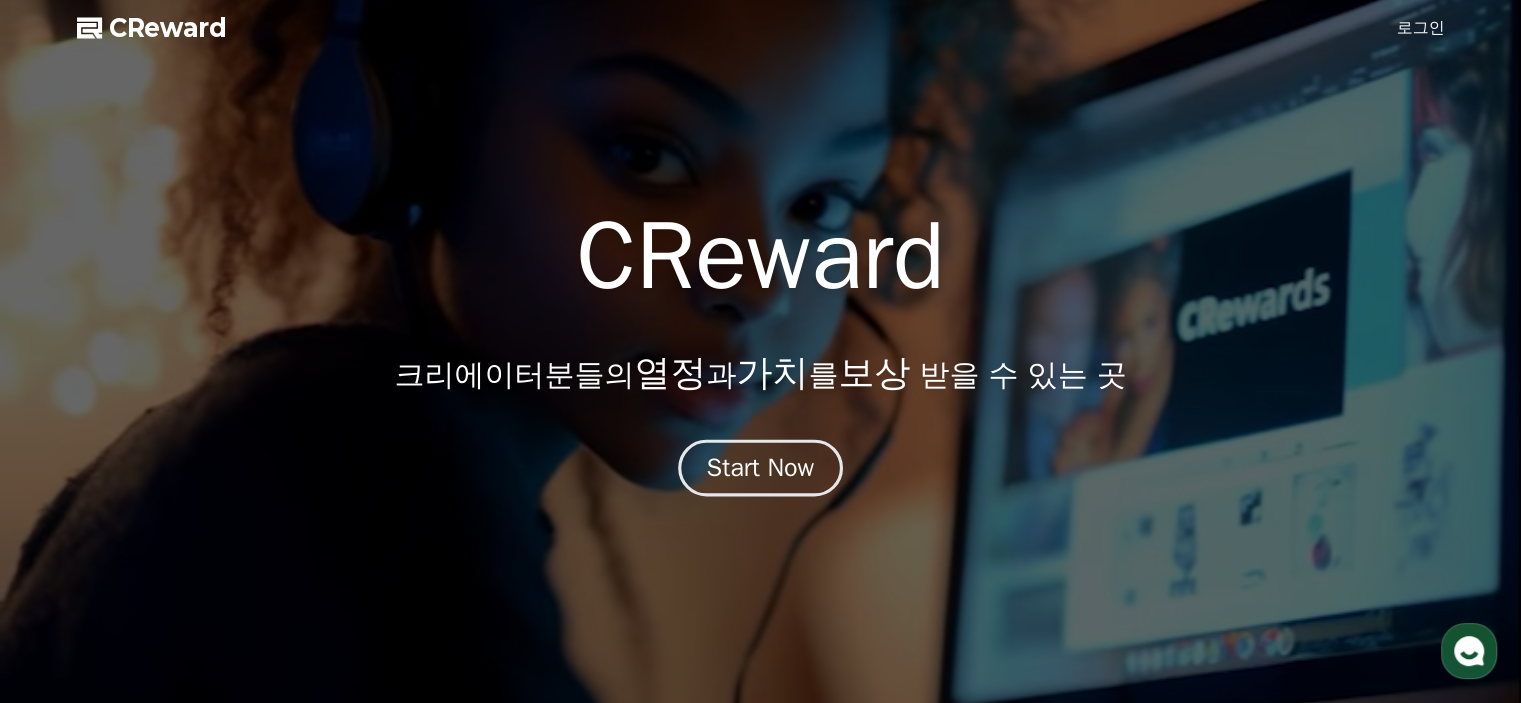 click on "Start Now" at bounding box center (761, 468) 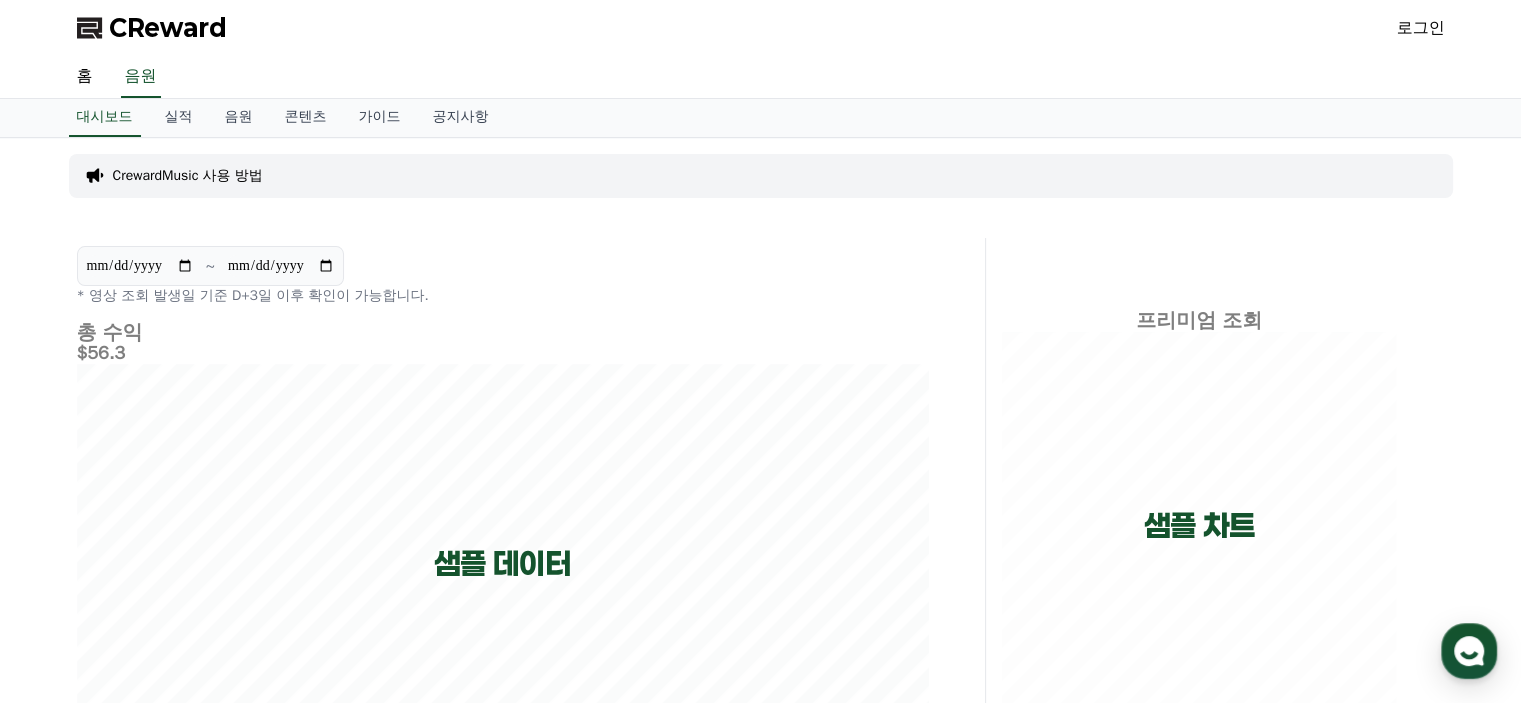 click on "로그인" at bounding box center [1421, 28] 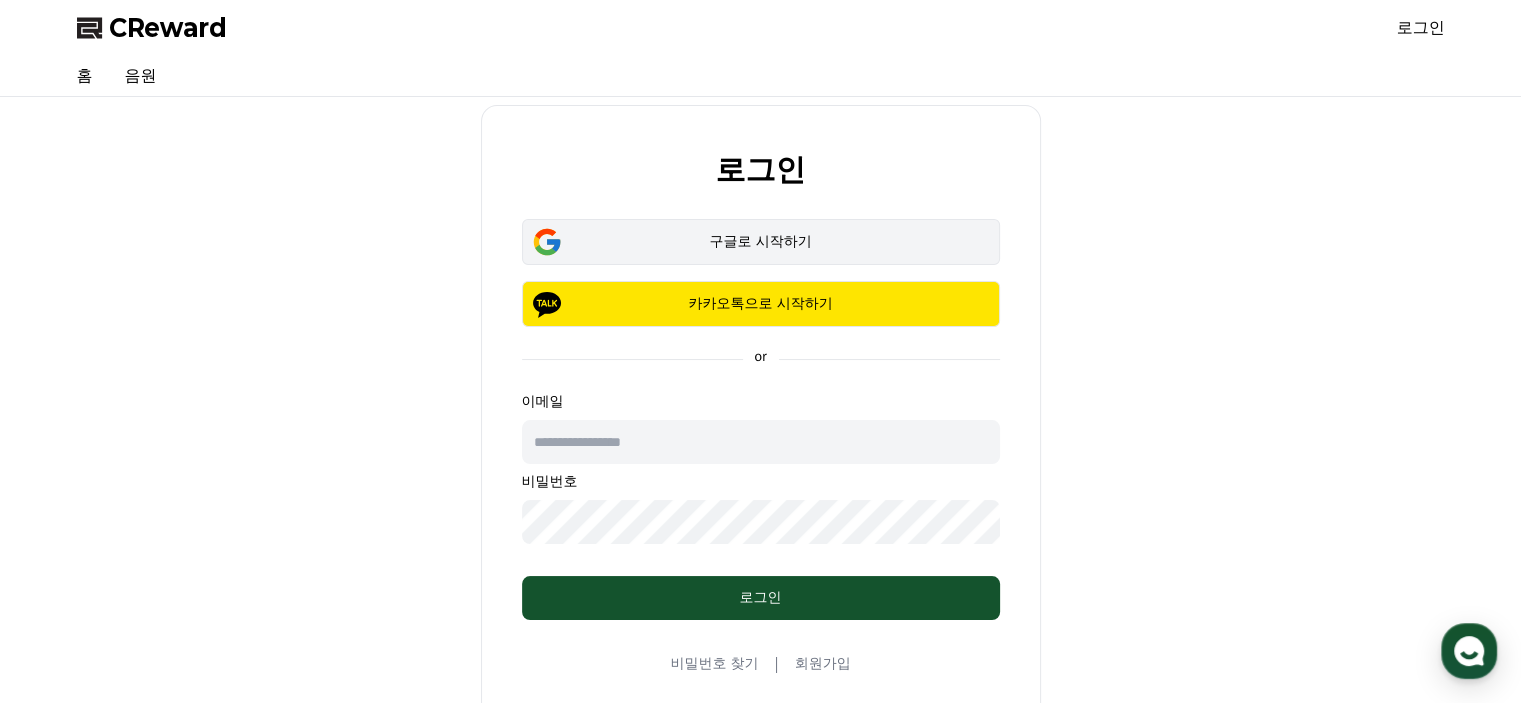 click on "구글로 시작하기" at bounding box center [761, 242] 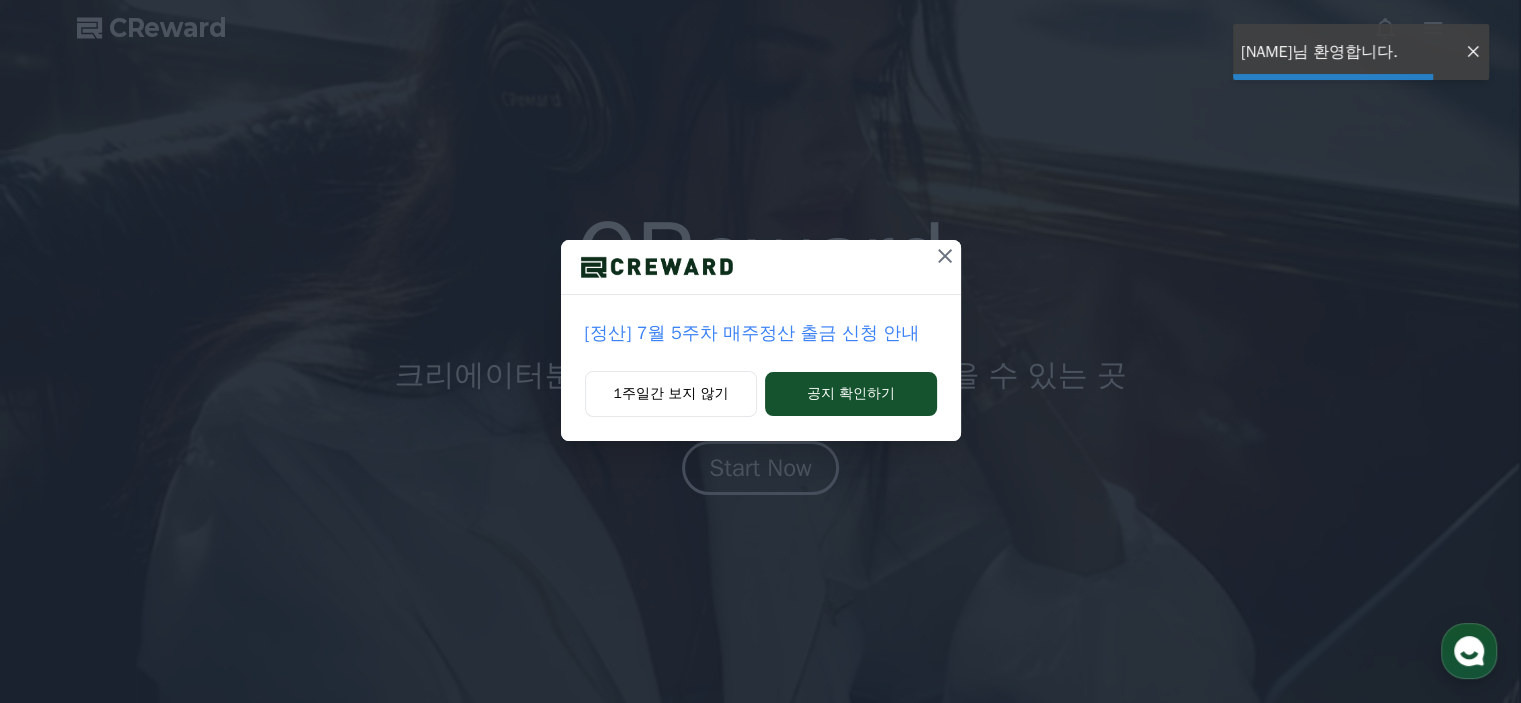 scroll, scrollTop: 0, scrollLeft: 0, axis: both 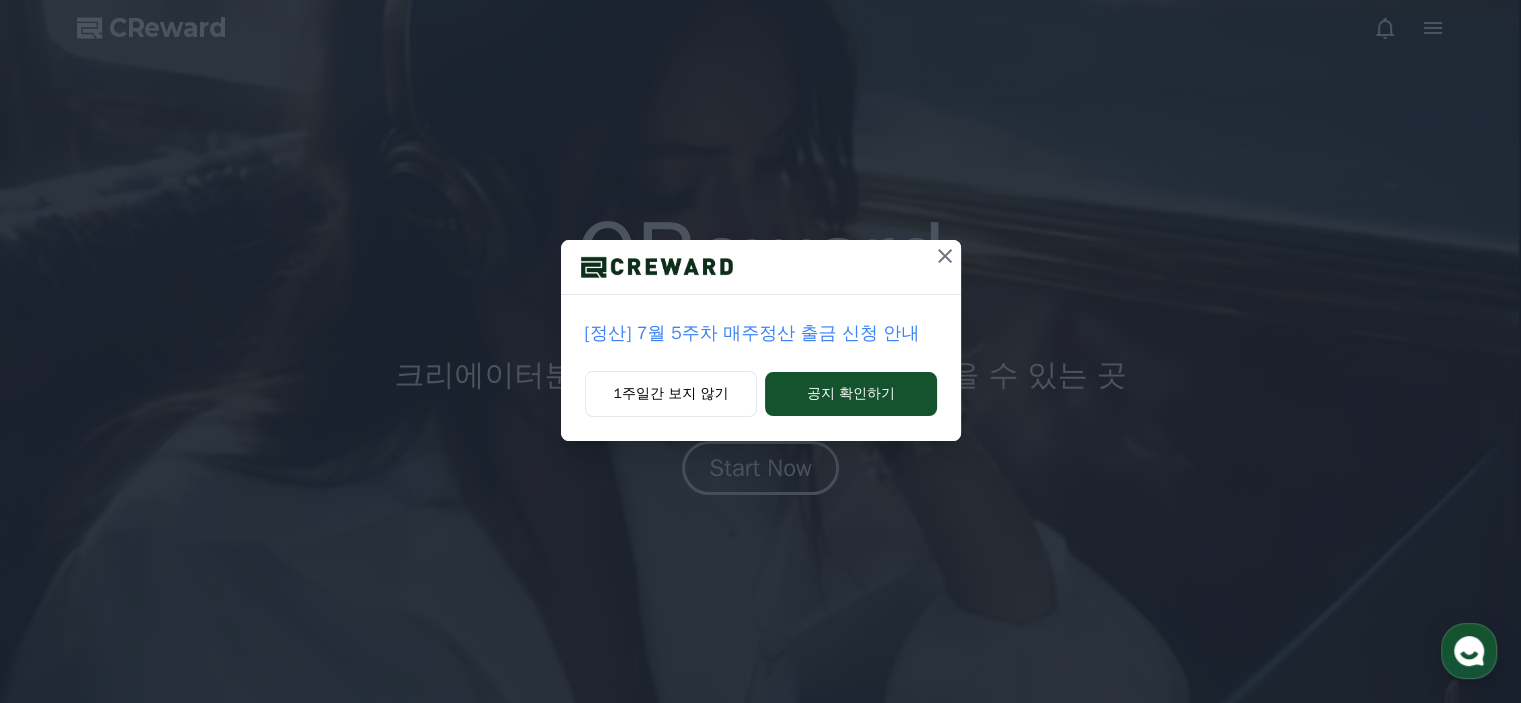 click 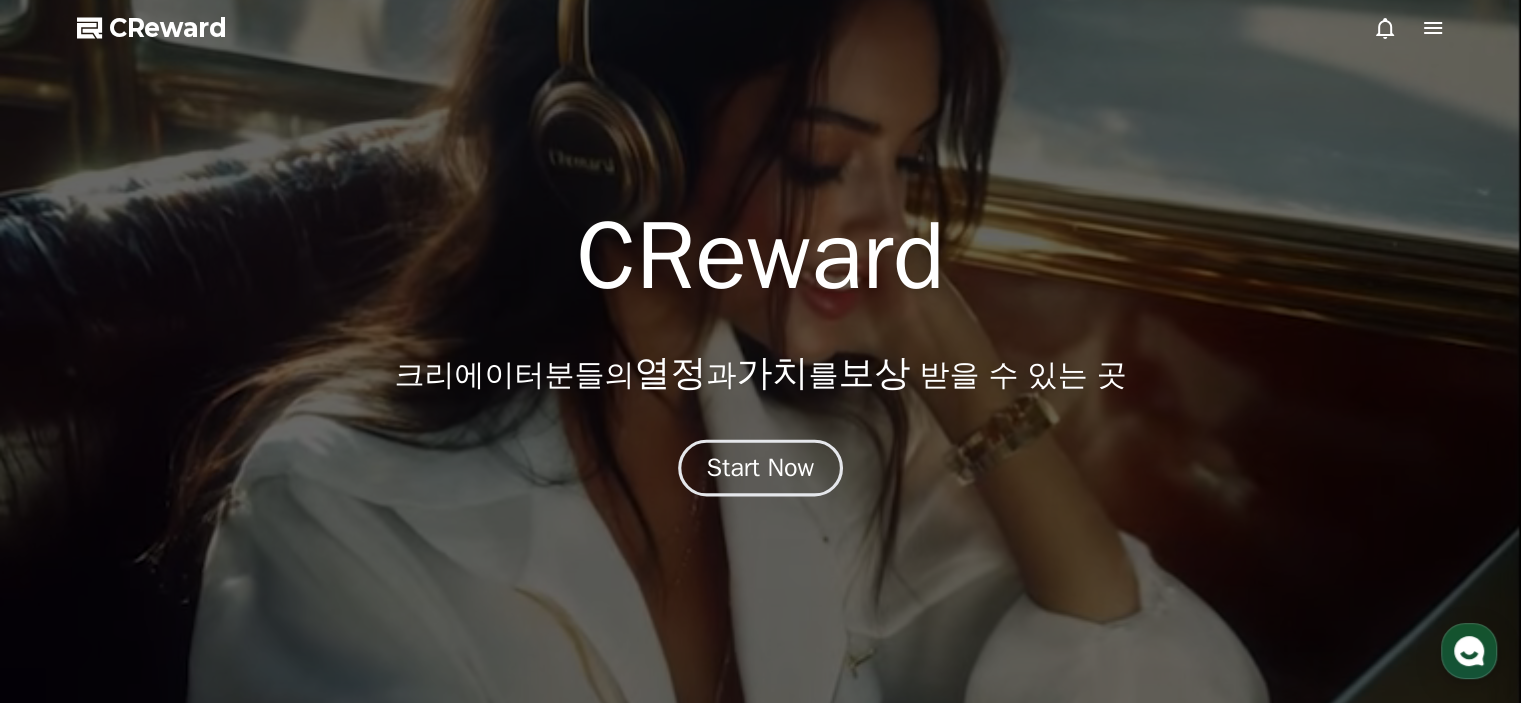 click on "Start Now" at bounding box center [761, 468] 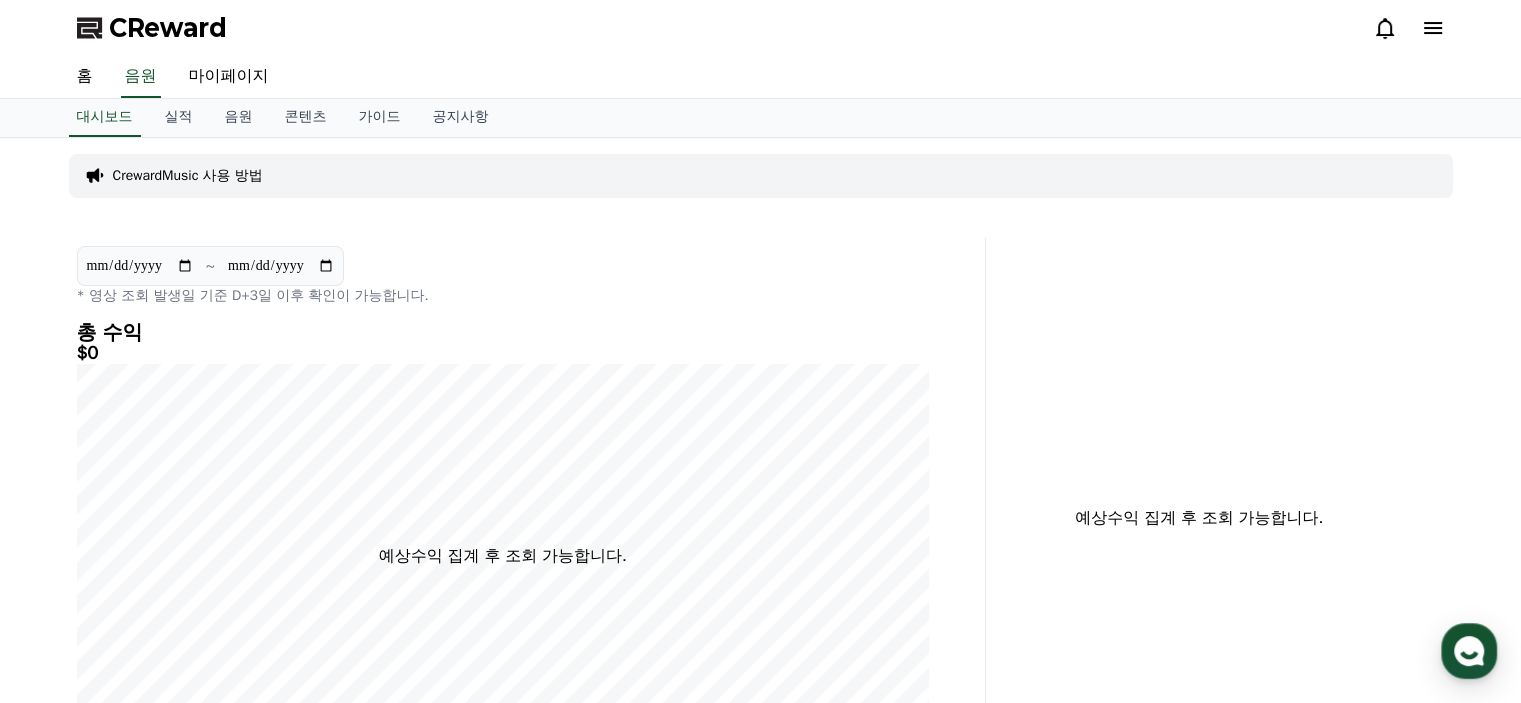 click on "CrewardMusic 사용 방법" at bounding box center [188, 176] 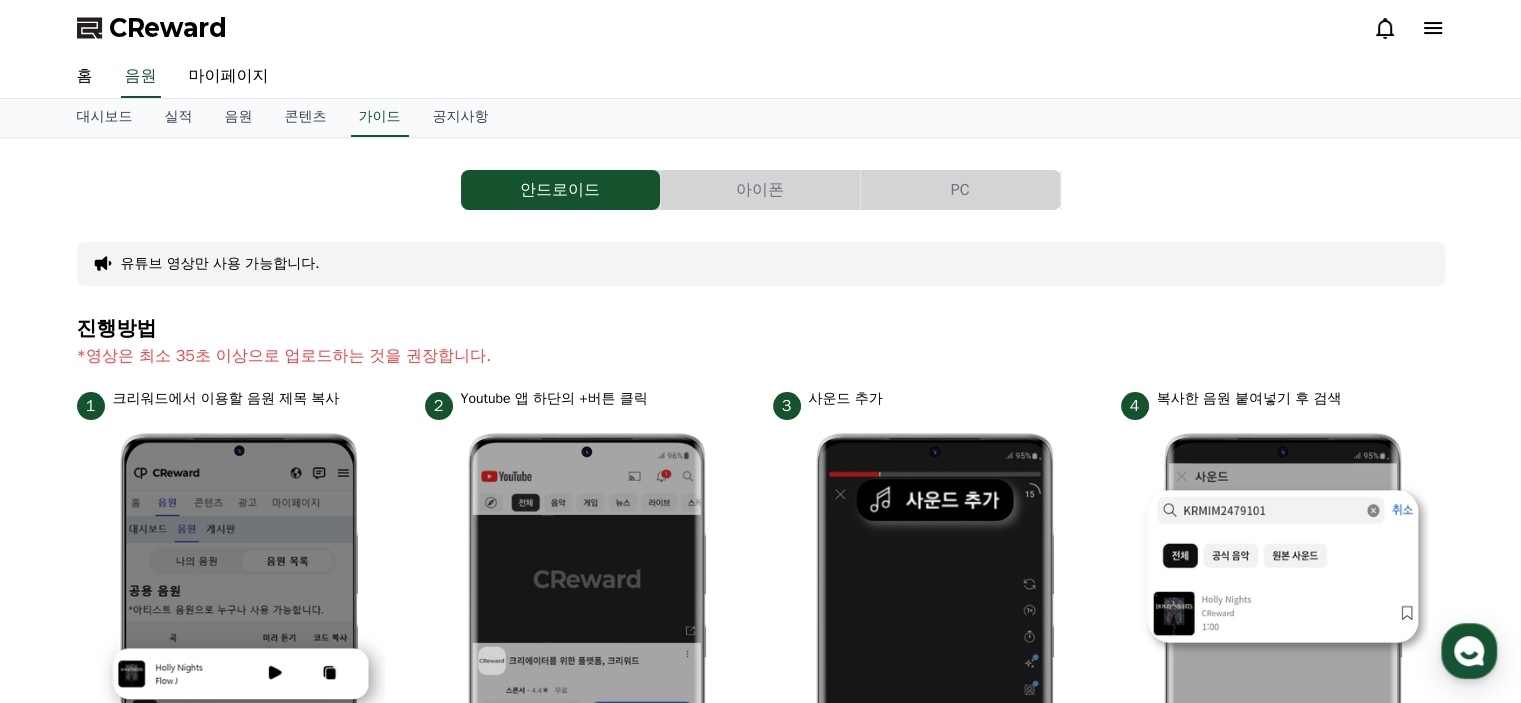 click on "아이폰" at bounding box center [760, 190] 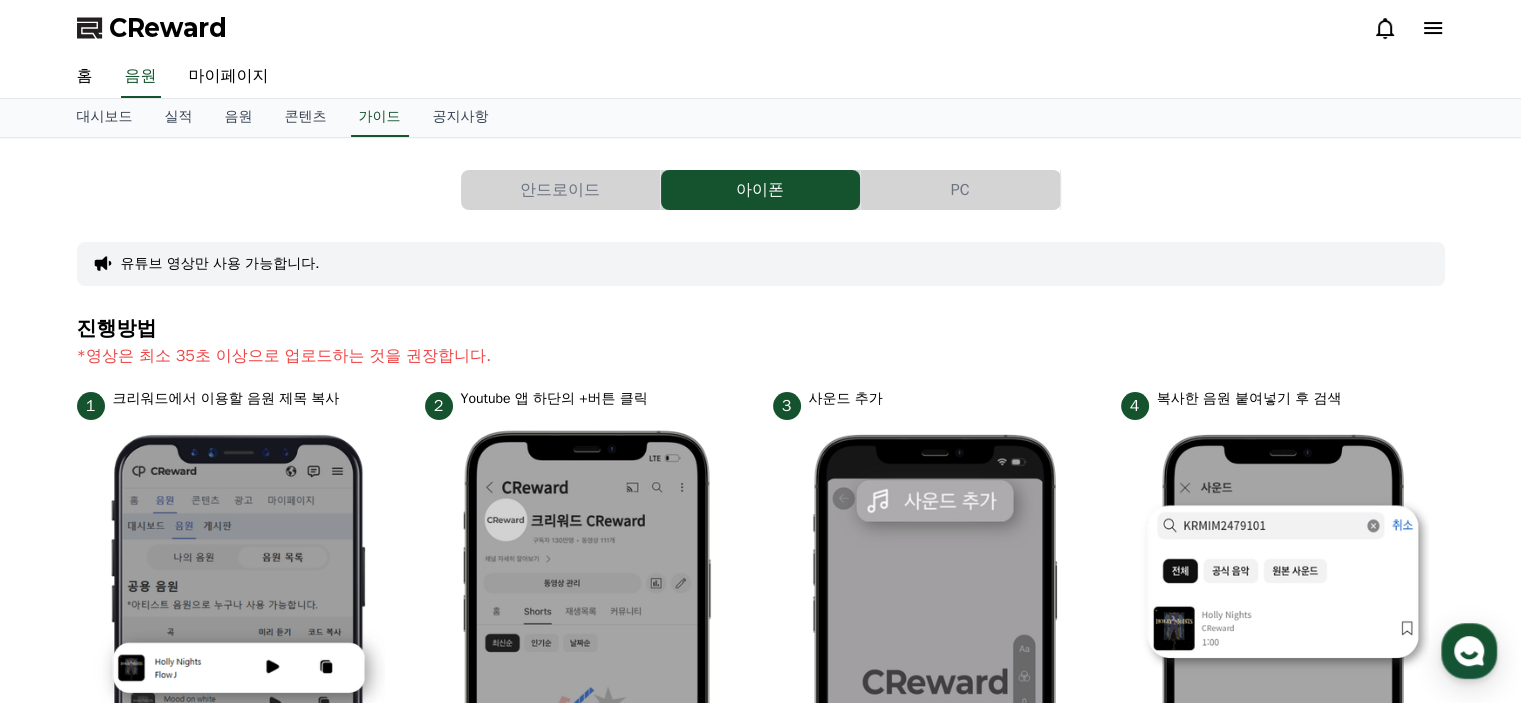 click on "PC" at bounding box center (960, 190) 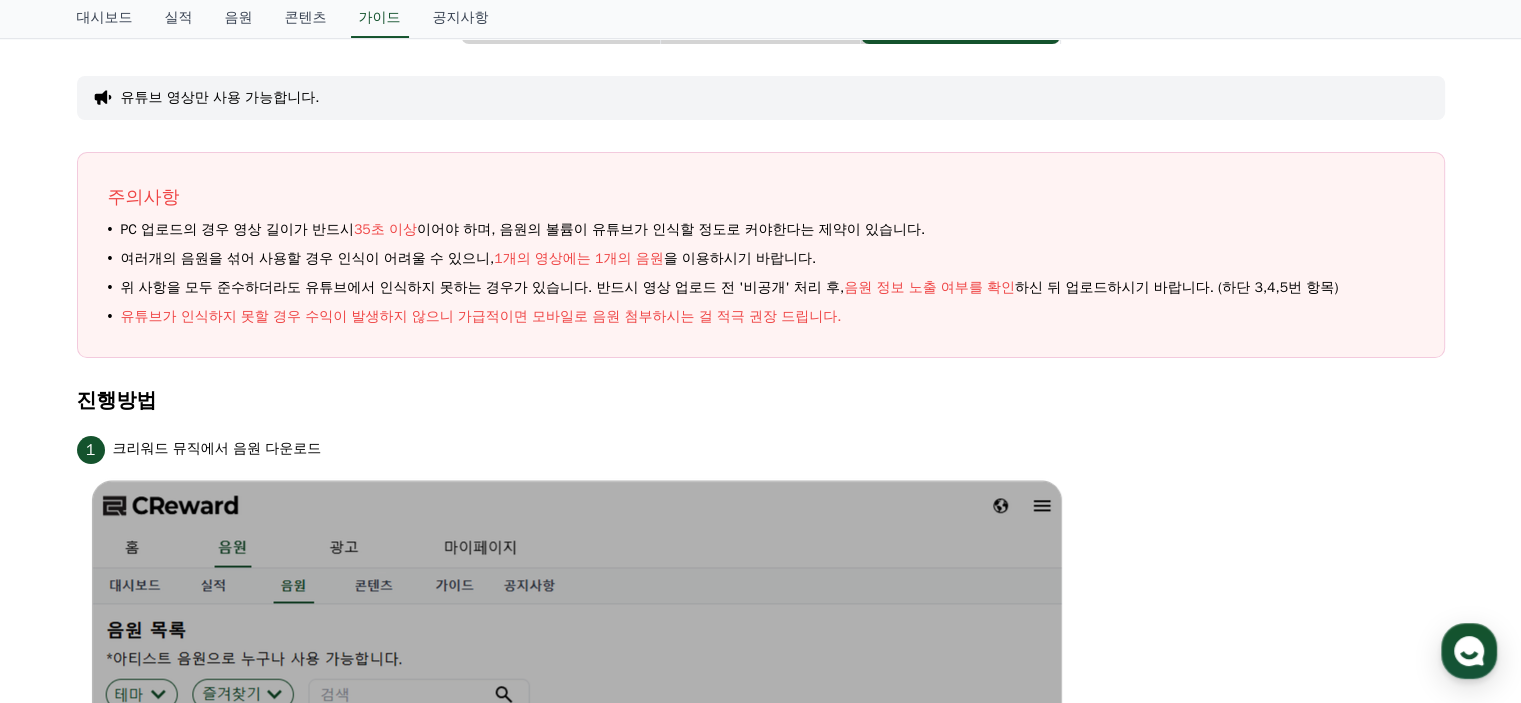 scroll, scrollTop: 200, scrollLeft: 0, axis: vertical 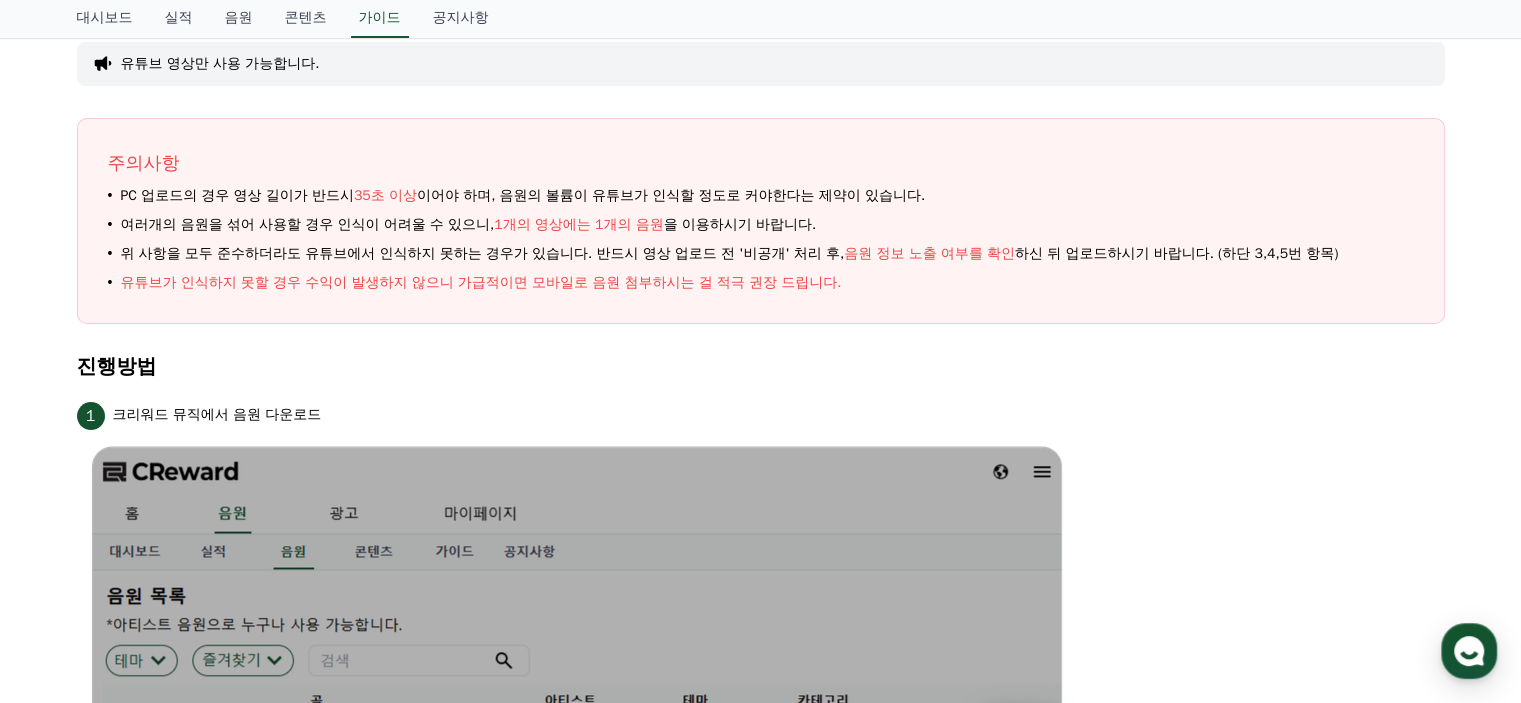 drag, startPoint x: 181, startPoint y: 188, endPoint x: 621, endPoint y: 187, distance: 440.00113 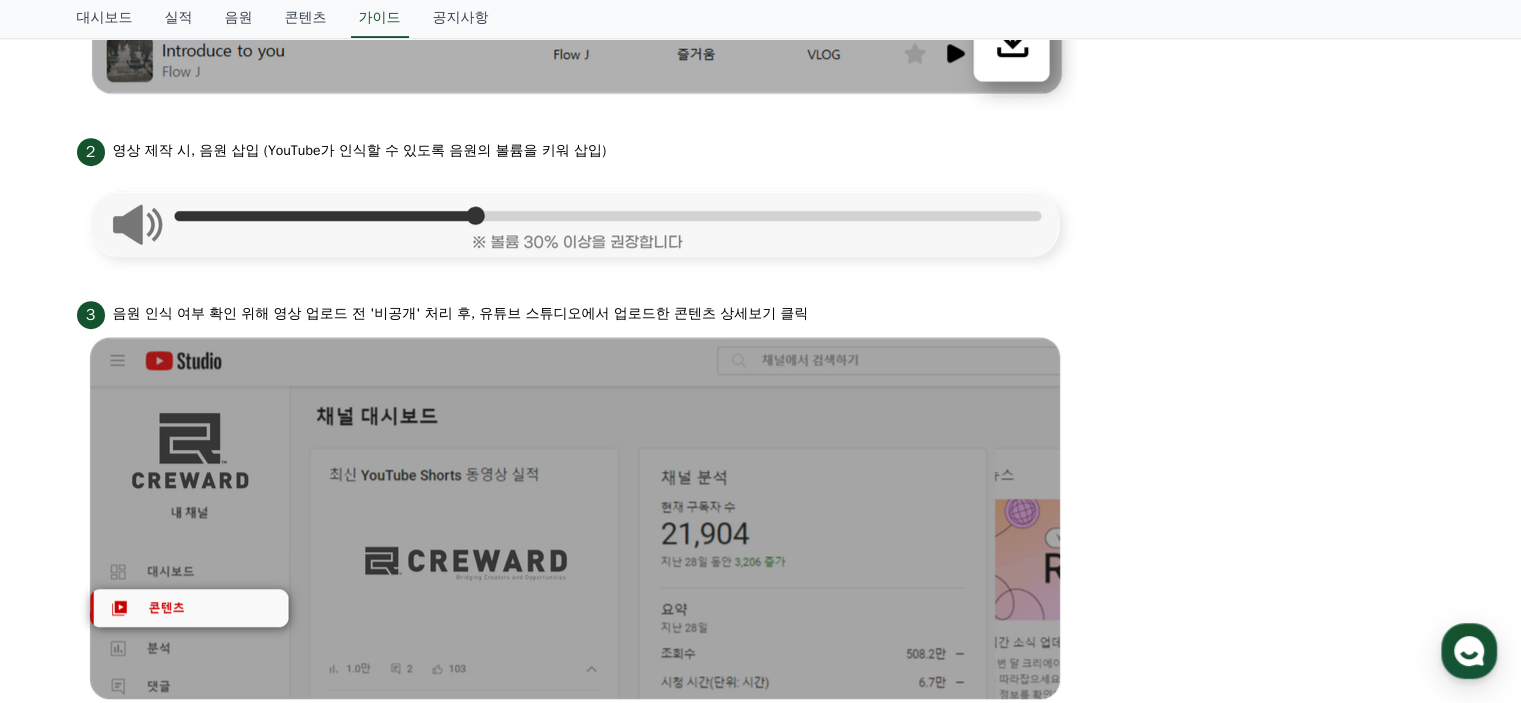 scroll, scrollTop: 500, scrollLeft: 0, axis: vertical 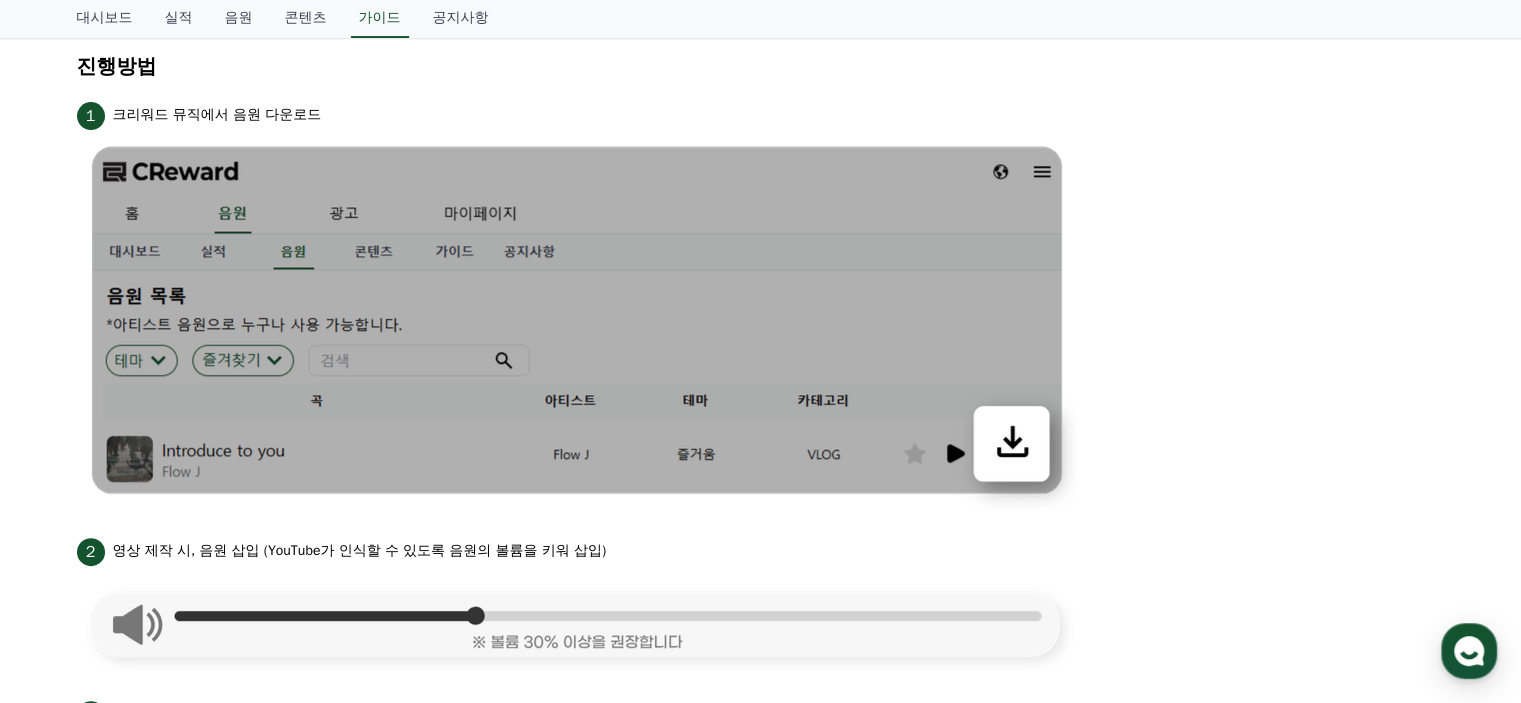 drag, startPoint x: 108, startPoint y: 110, endPoint x: 336, endPoint y: 107, distance: 228.01973 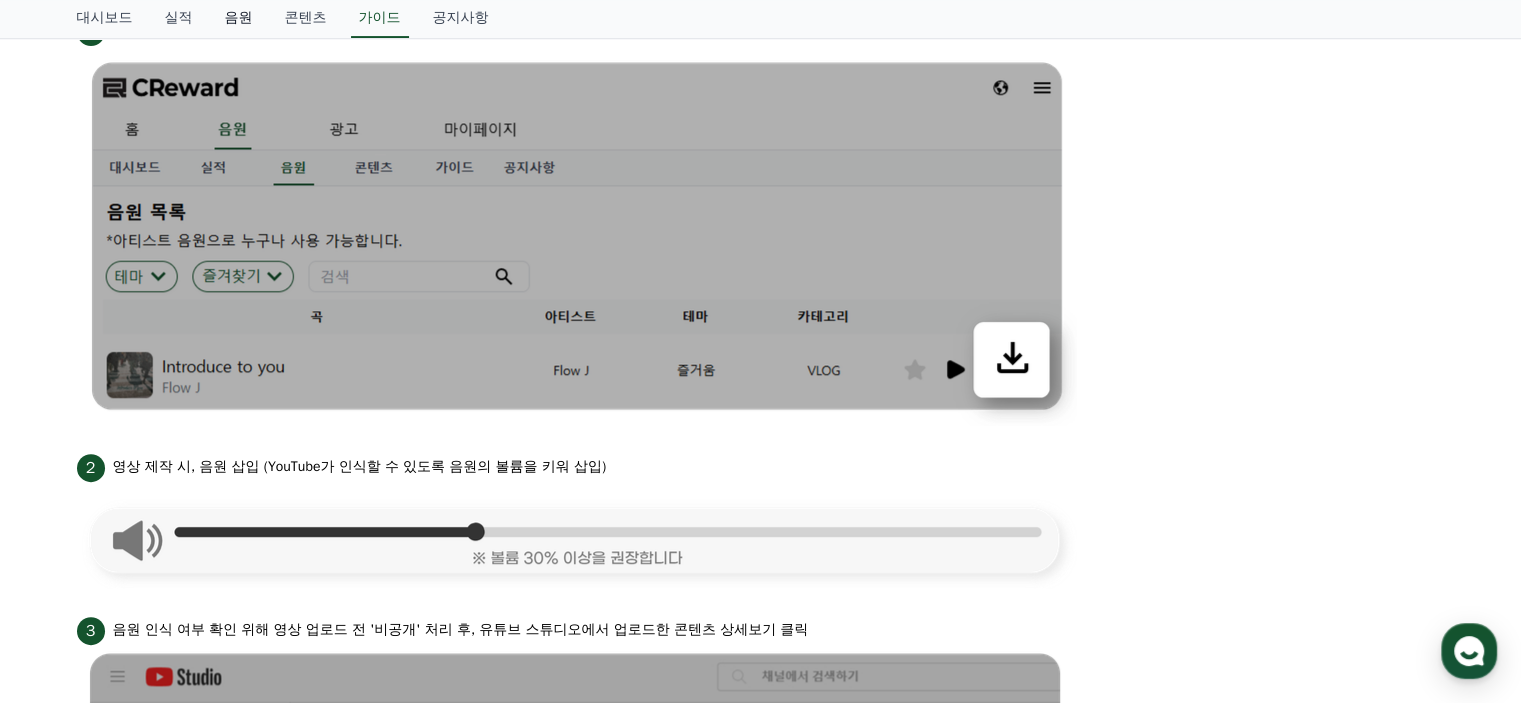 scroll, scrollTop: 700, scrollLeft: 0, axis: vertical 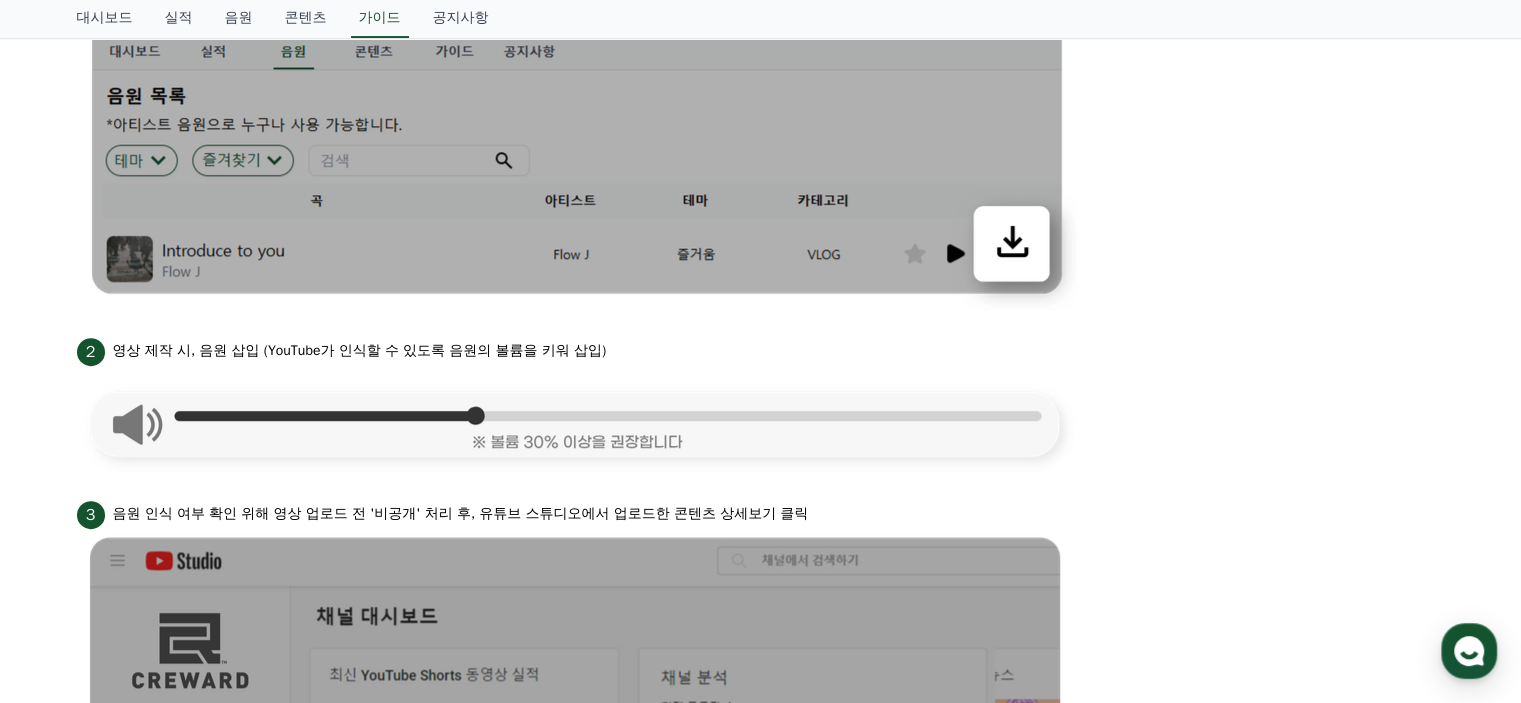 drag, startPoint x: 117, startPoint y: 354, endPoint x: 800, endPoint y: 349, distance: 683.0183 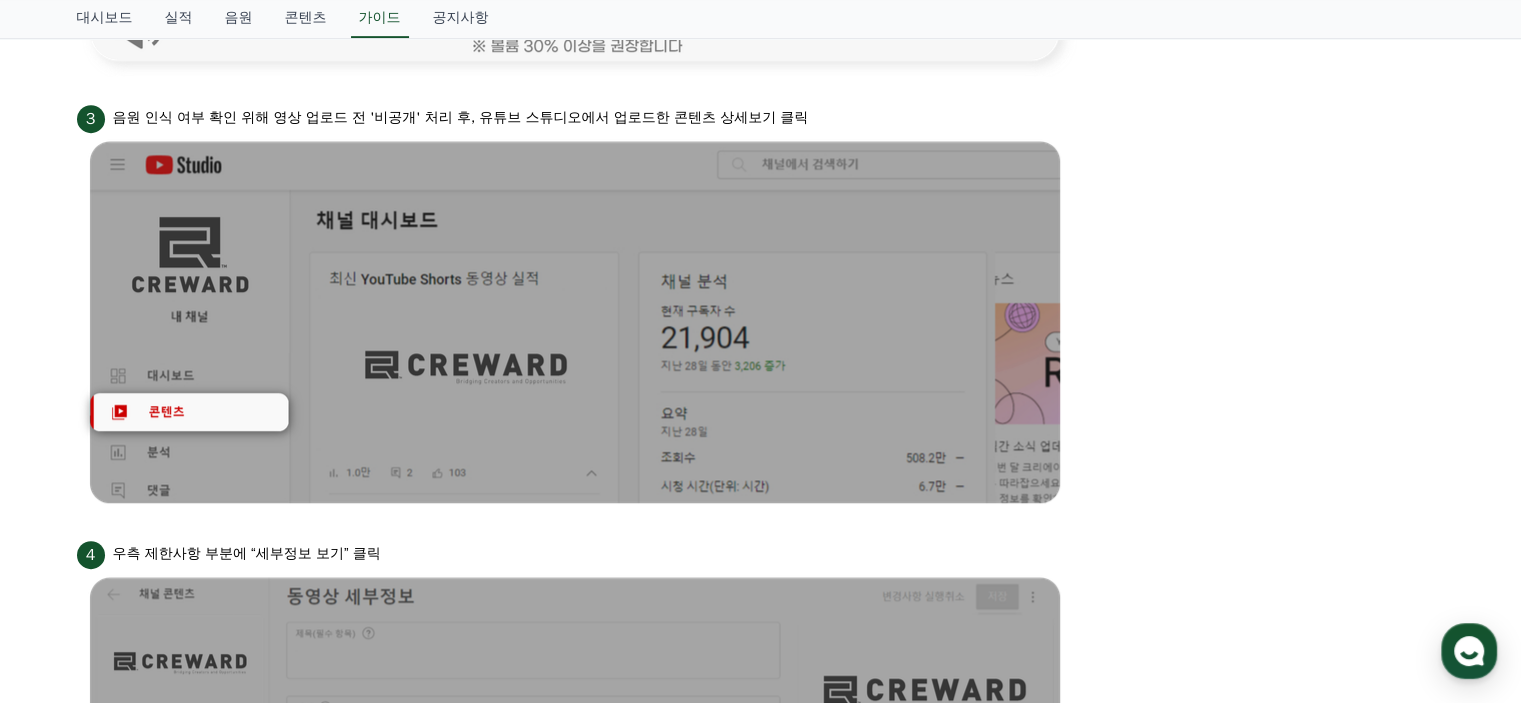 scroll, scrollTop: 1100, scrollLeft: 0, axis: vertical 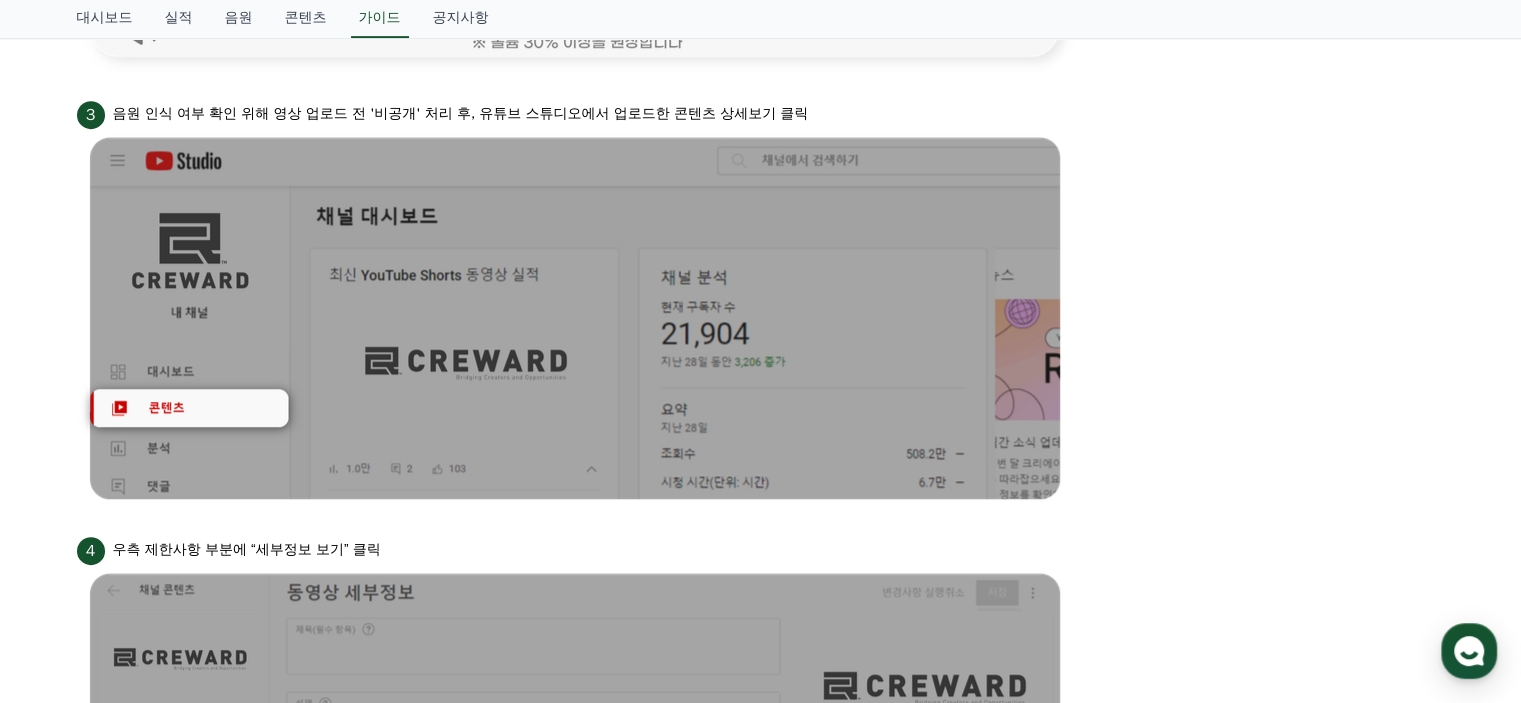drag, startPoint x: 116, startPoint y: 108, endPoint x: 821, endPoint y: 125, distance: 705.20496 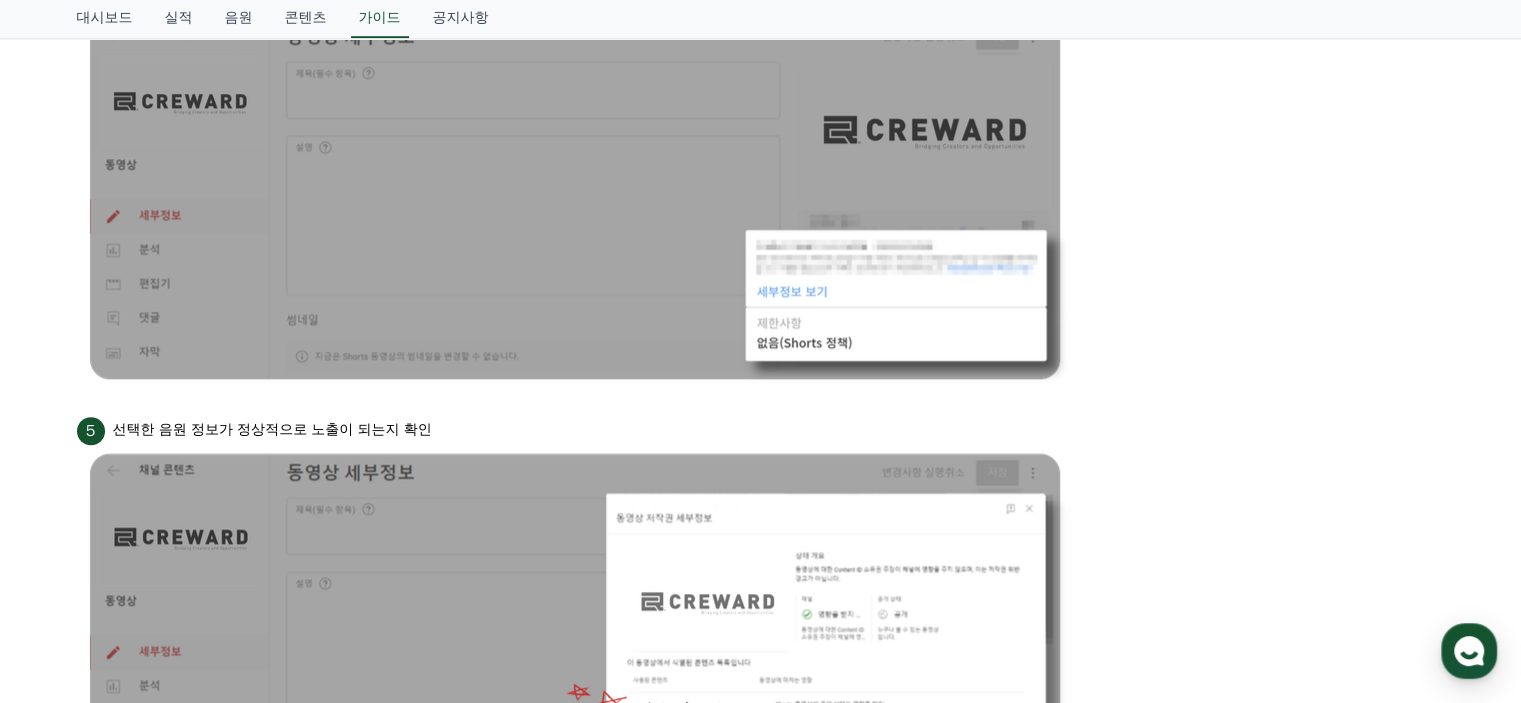 scroll, scrollTop: 1700, scrollLeft: 0, axis: vertical 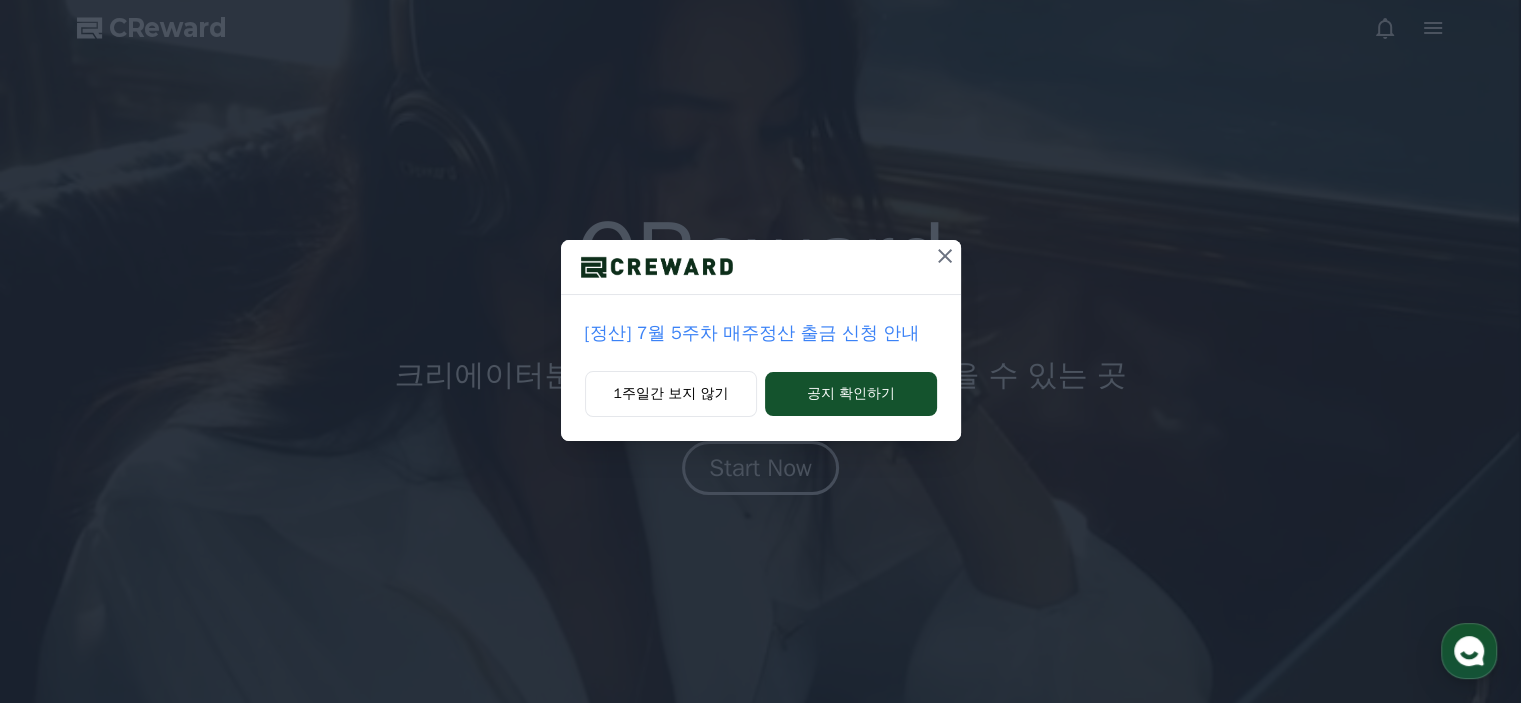 click 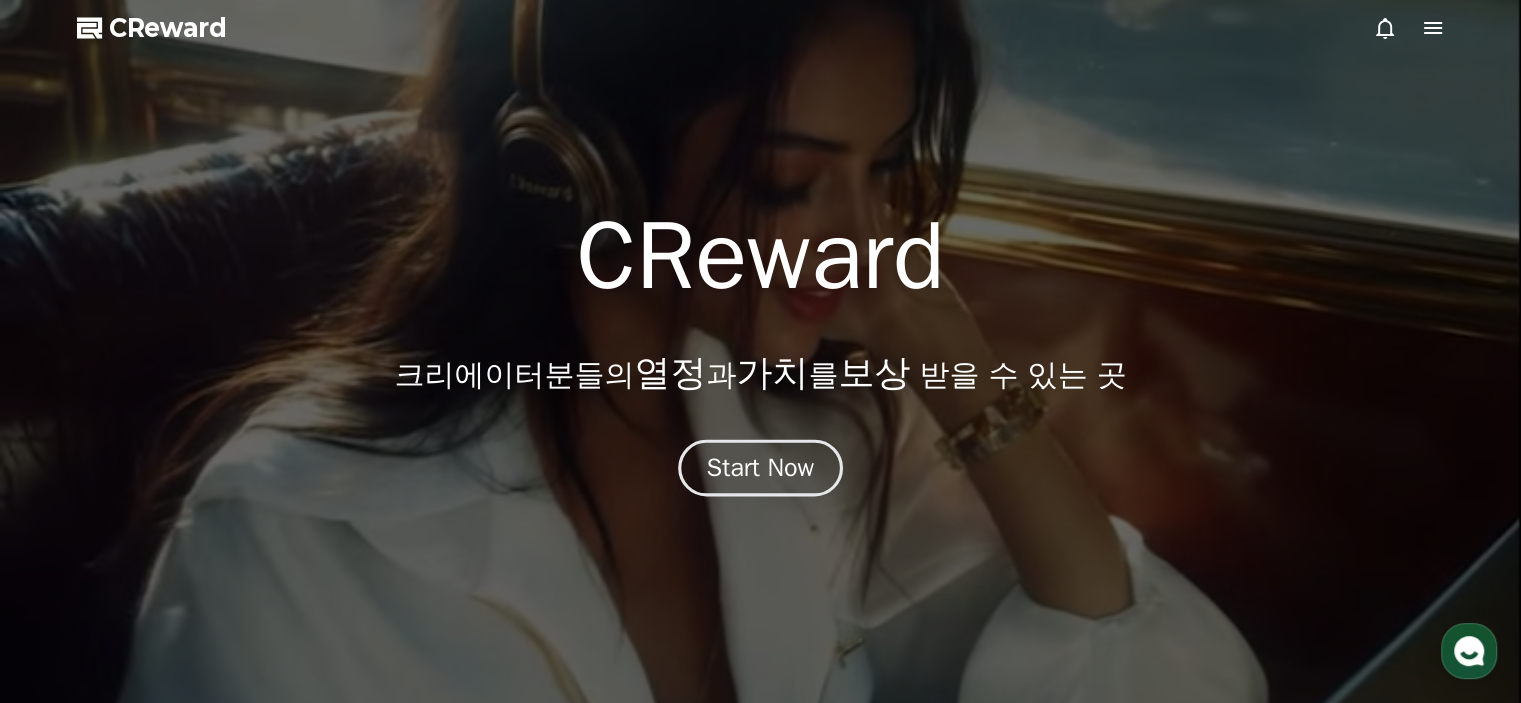 click on "Start Now" at bounding box center [760, 467] 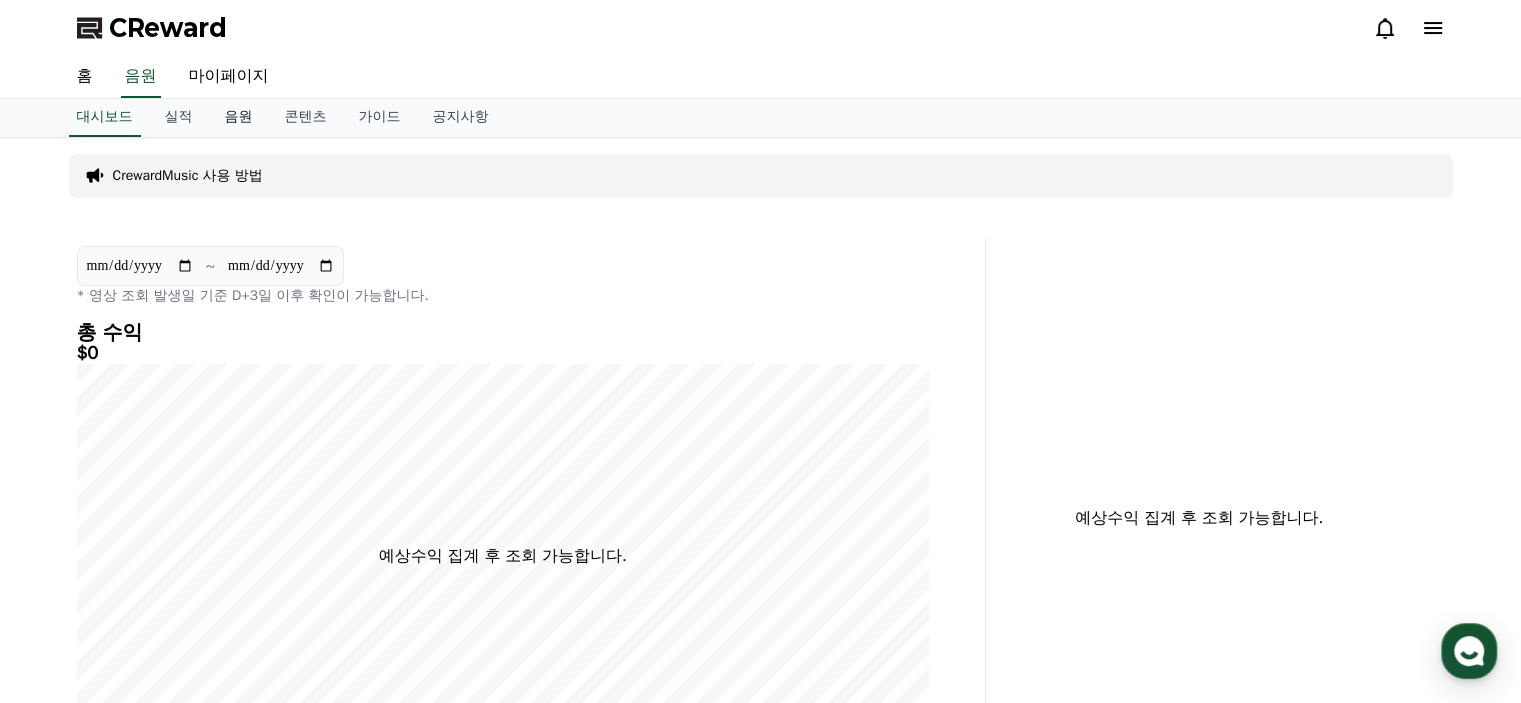 click on "음원" at bounding box center [239, 118] 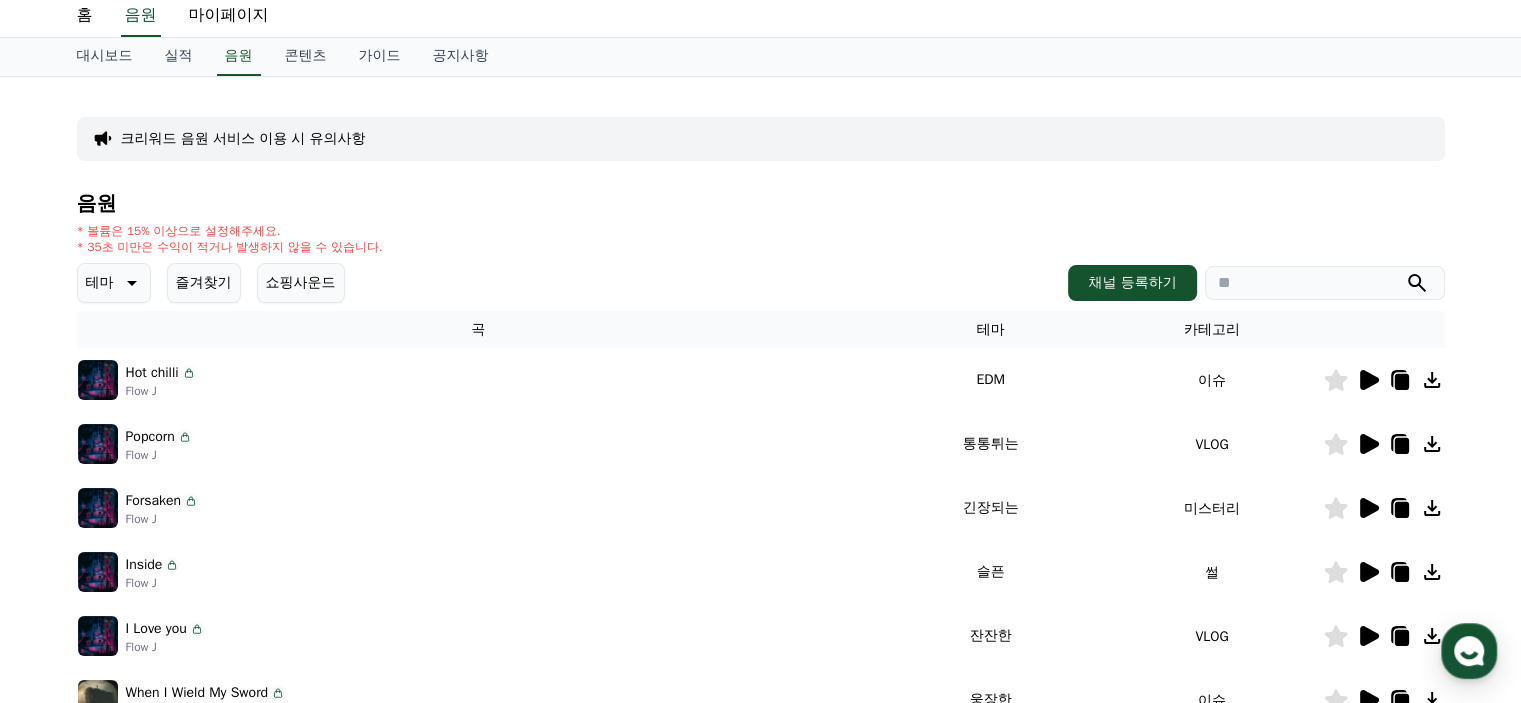 scroll, scrollTop: 0, scrollLeft: 0, axis: both 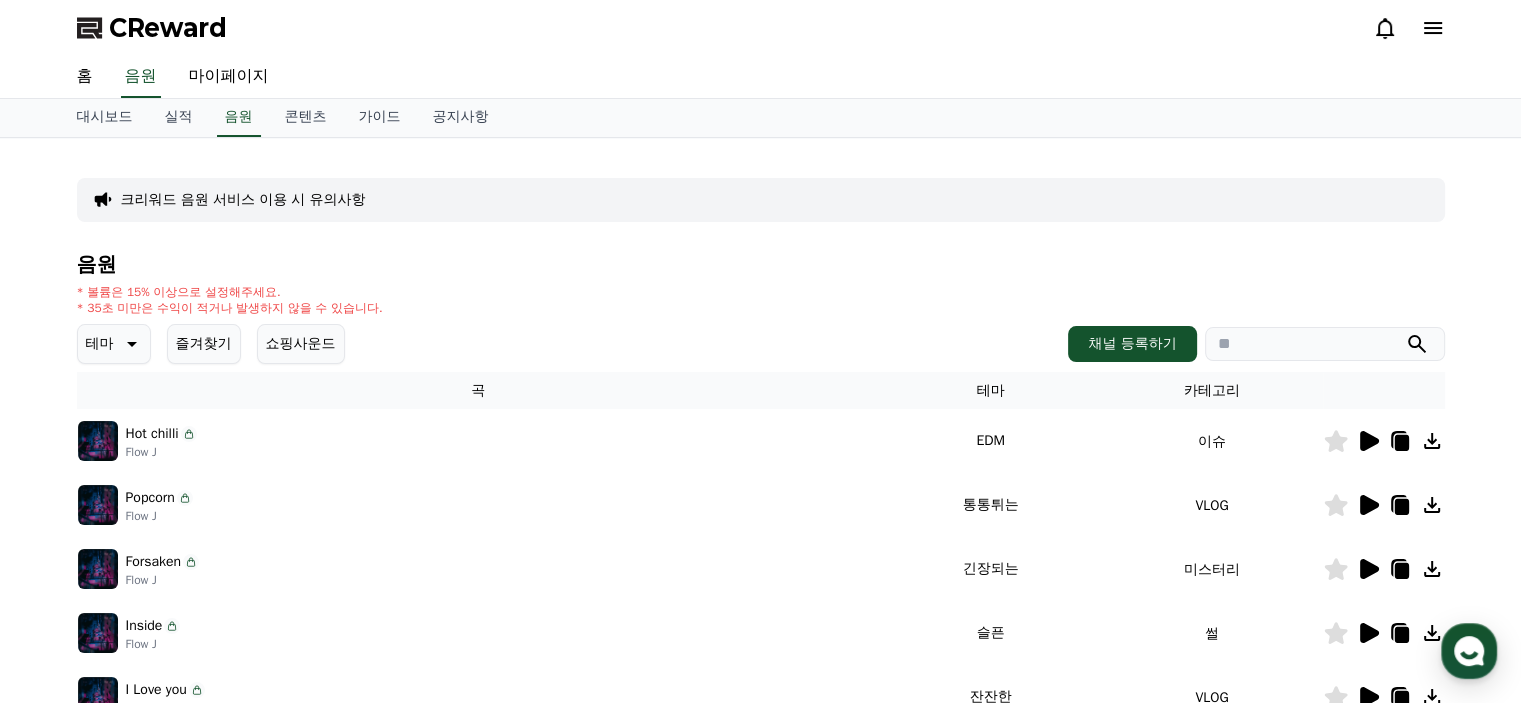 click at bounding box center [1325, 344] 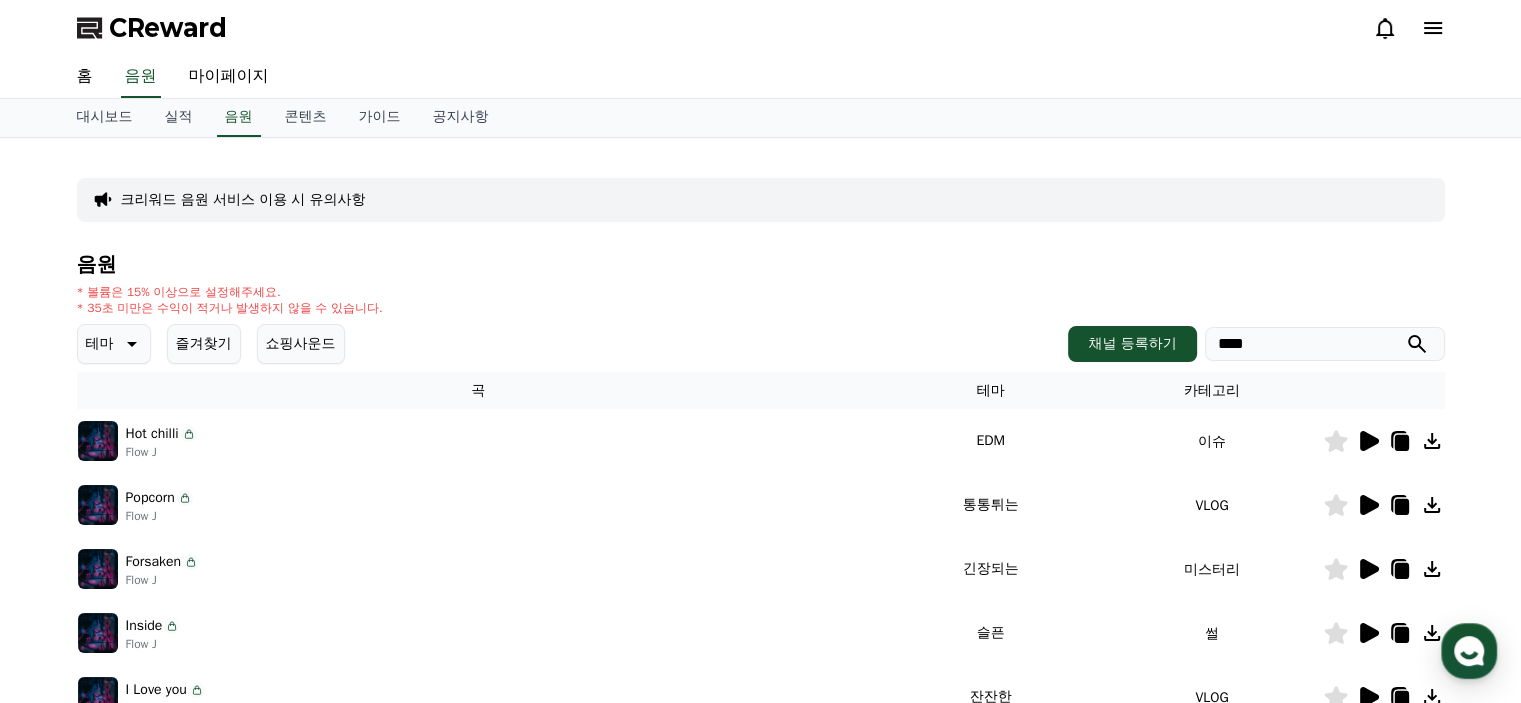 type on "****" 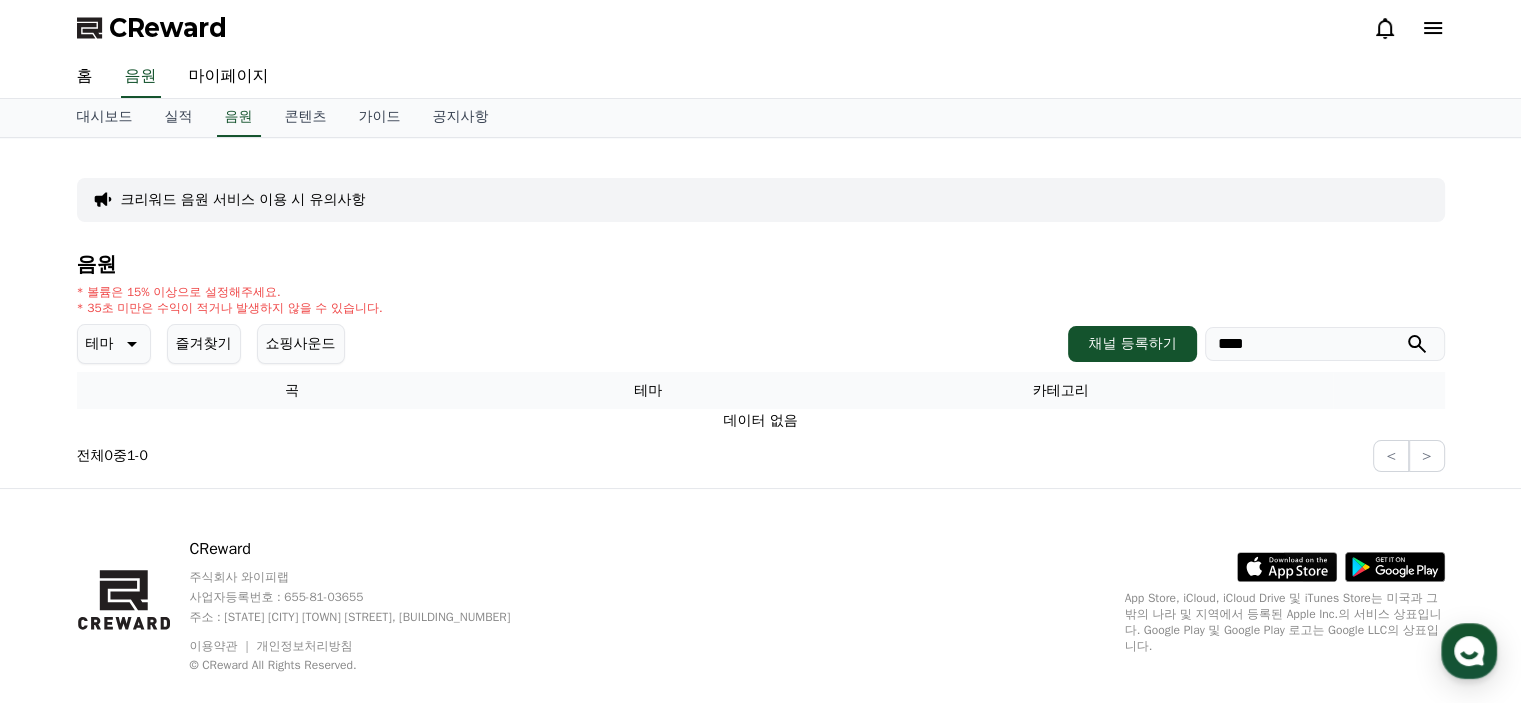 click on "****" at bounding box center [1325, 344] 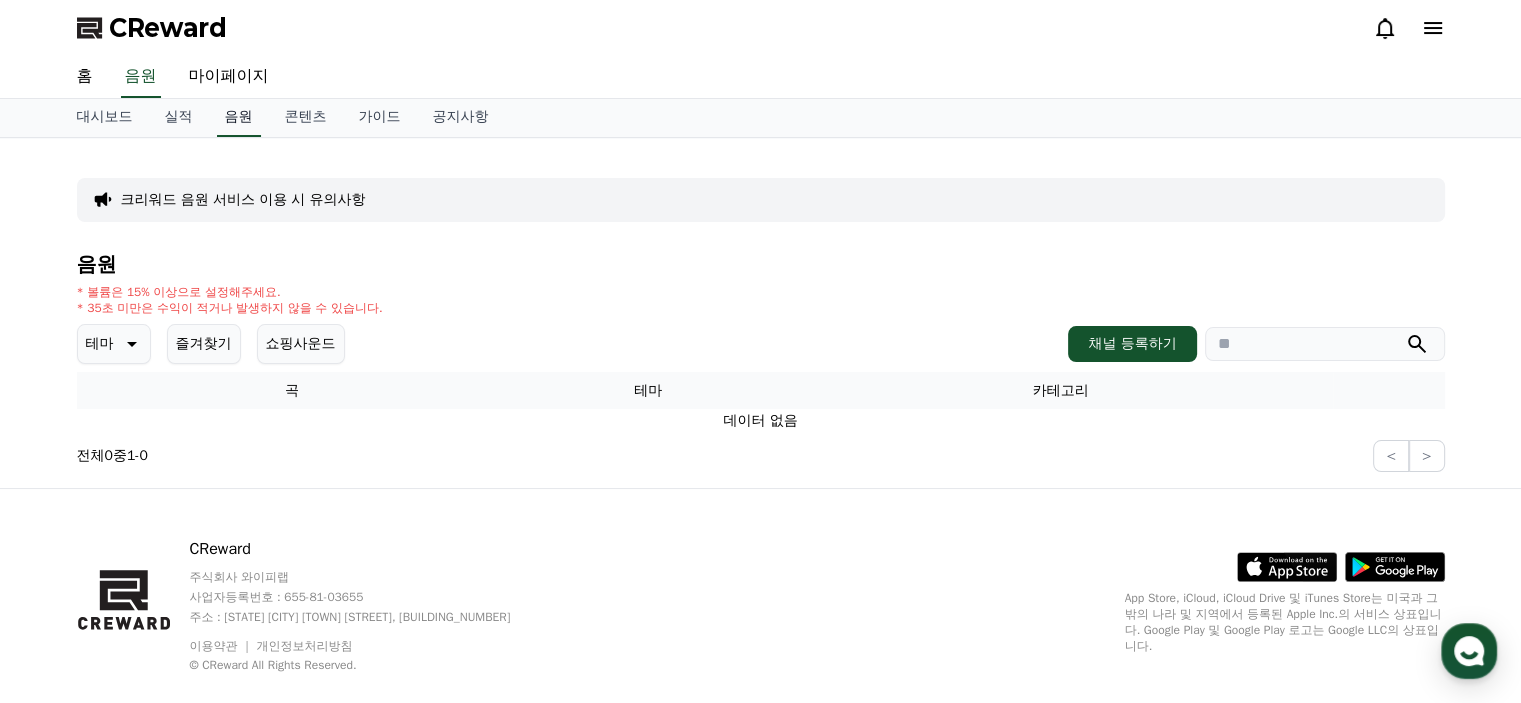 type 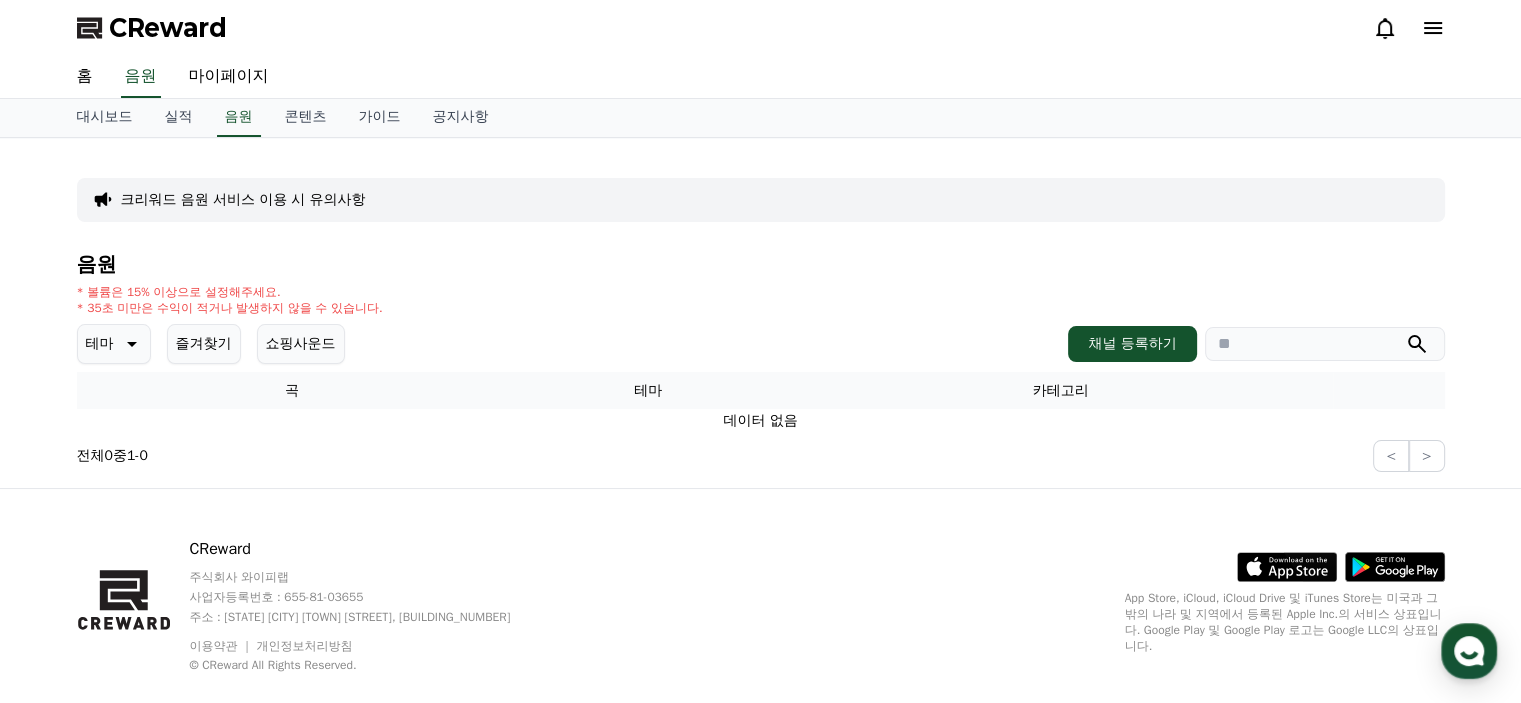 click 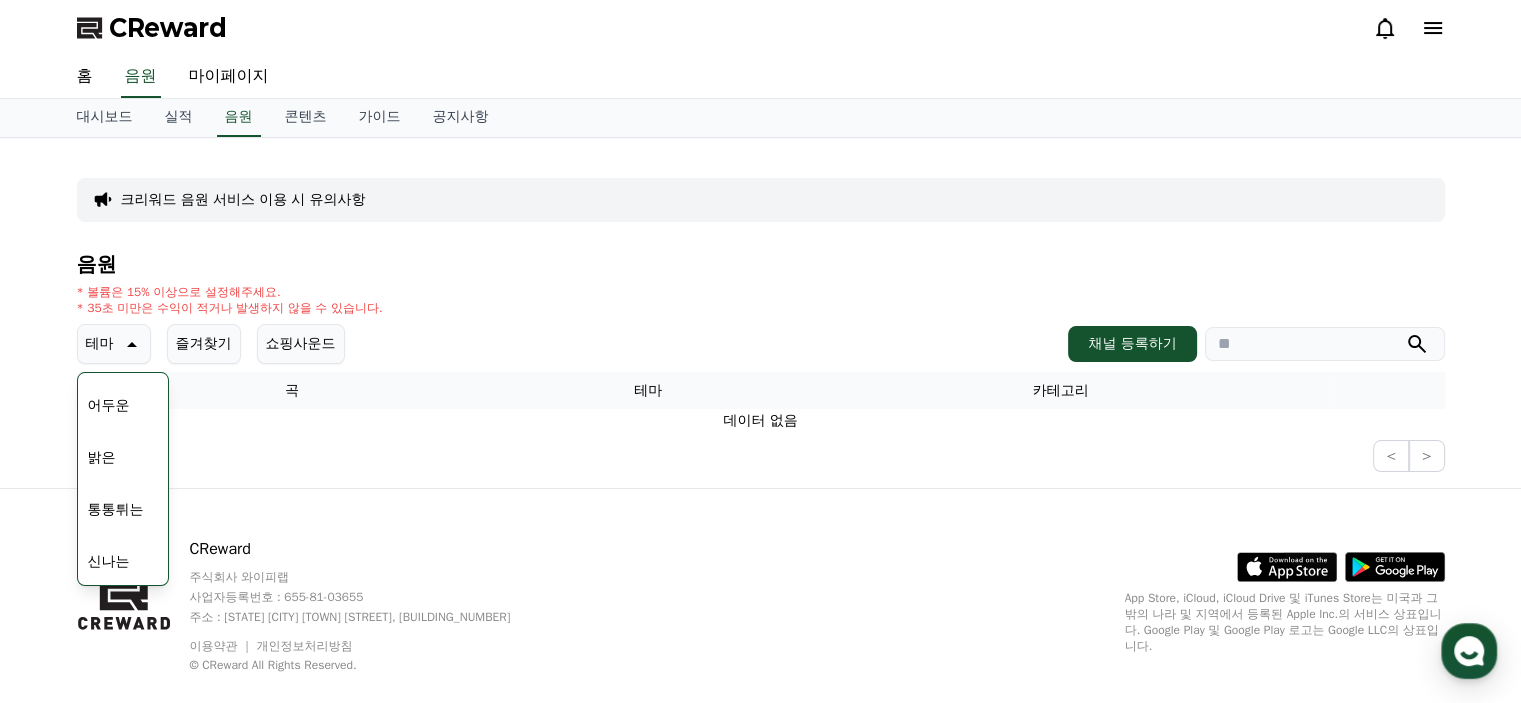 scroll, scrollTop: 100, scrollLeft: 0, axis: vertical 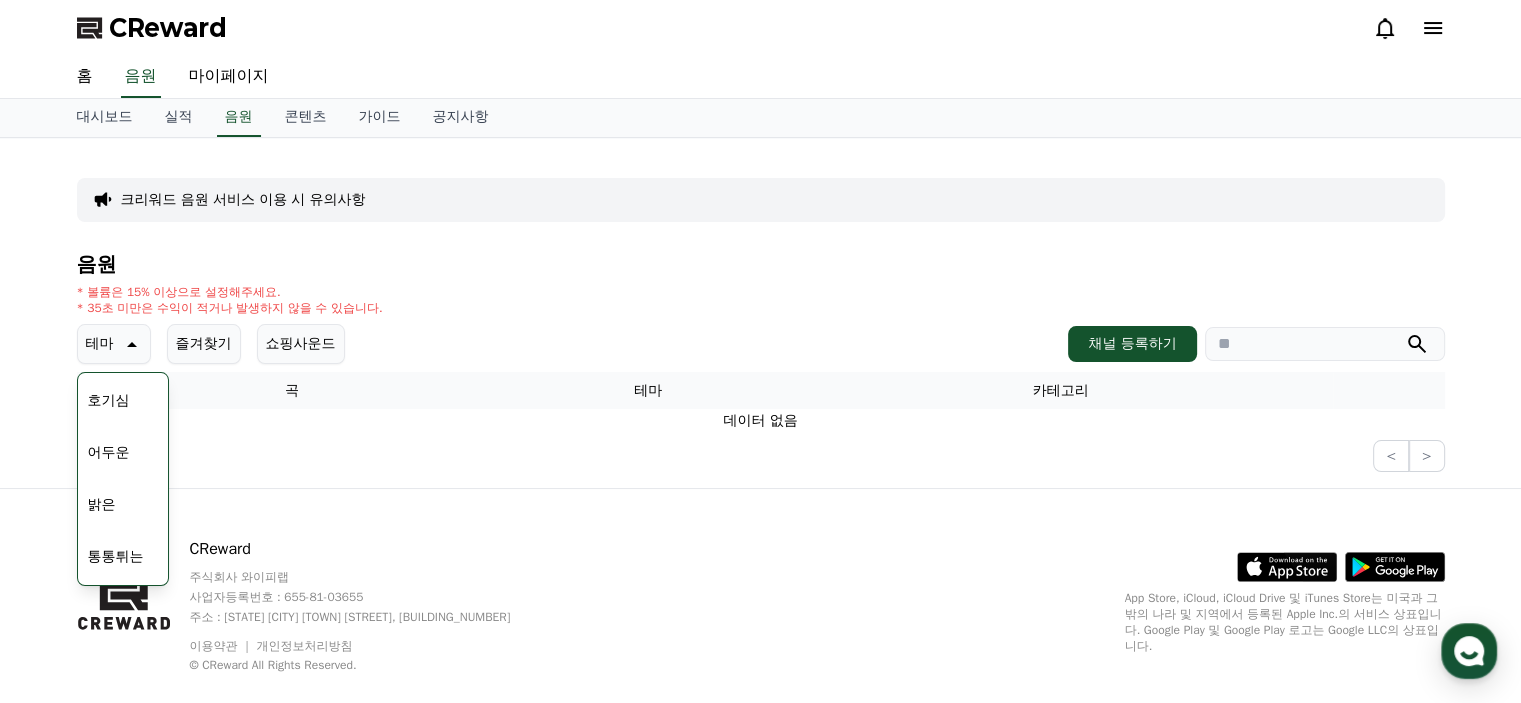click on "어두운" at bounding box center (109, 453) 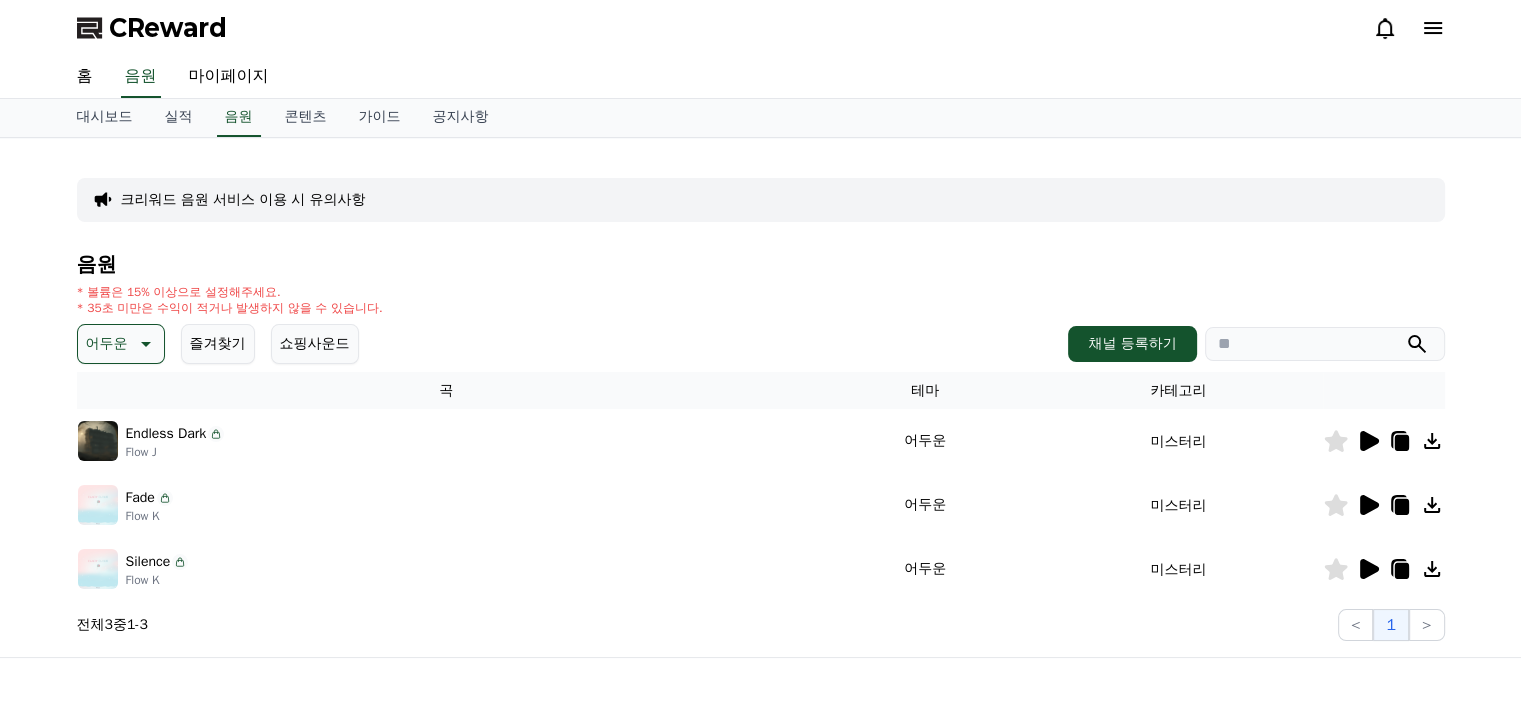 scroll, scrollTop: 0, scrollLeft: 0, axis: both 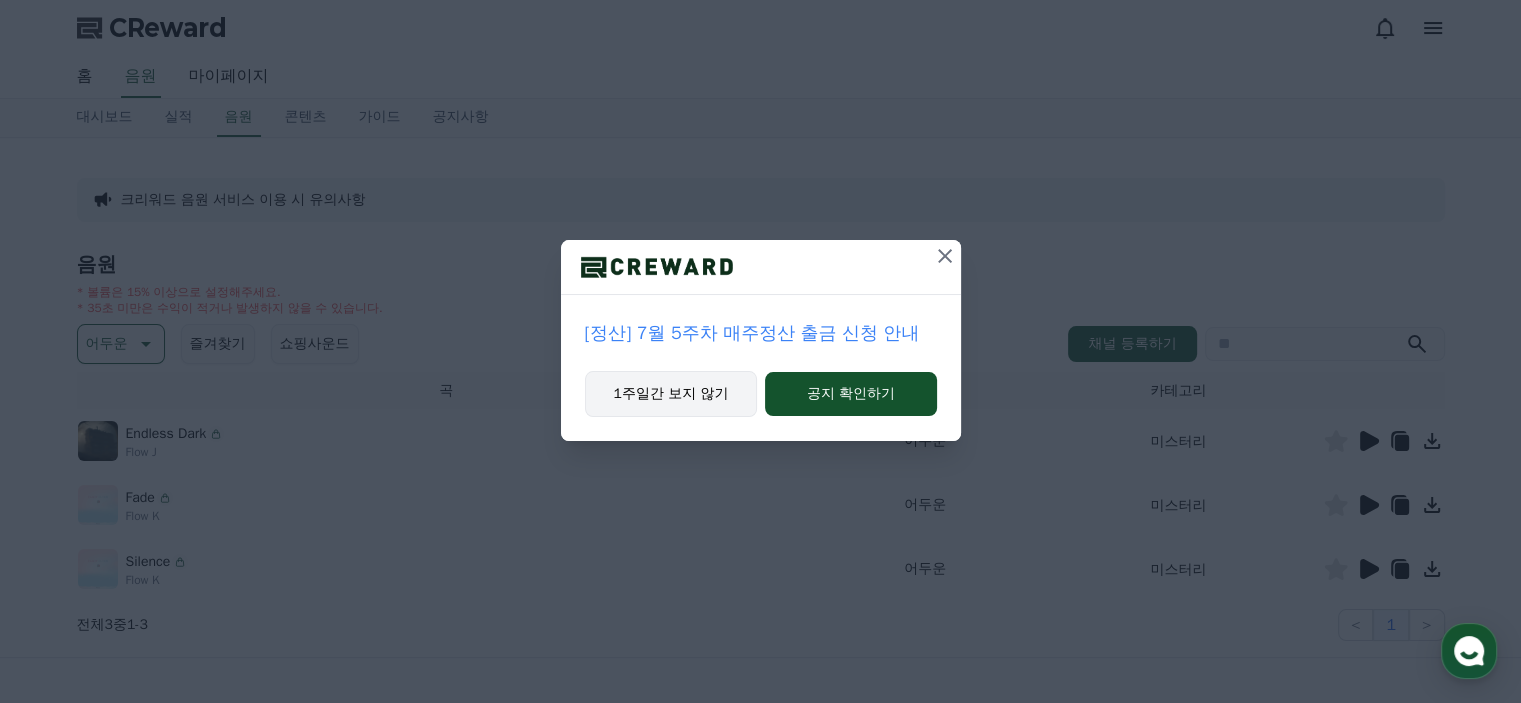 click on "1주일간 보지 않기" at bounding box center (671, 394) 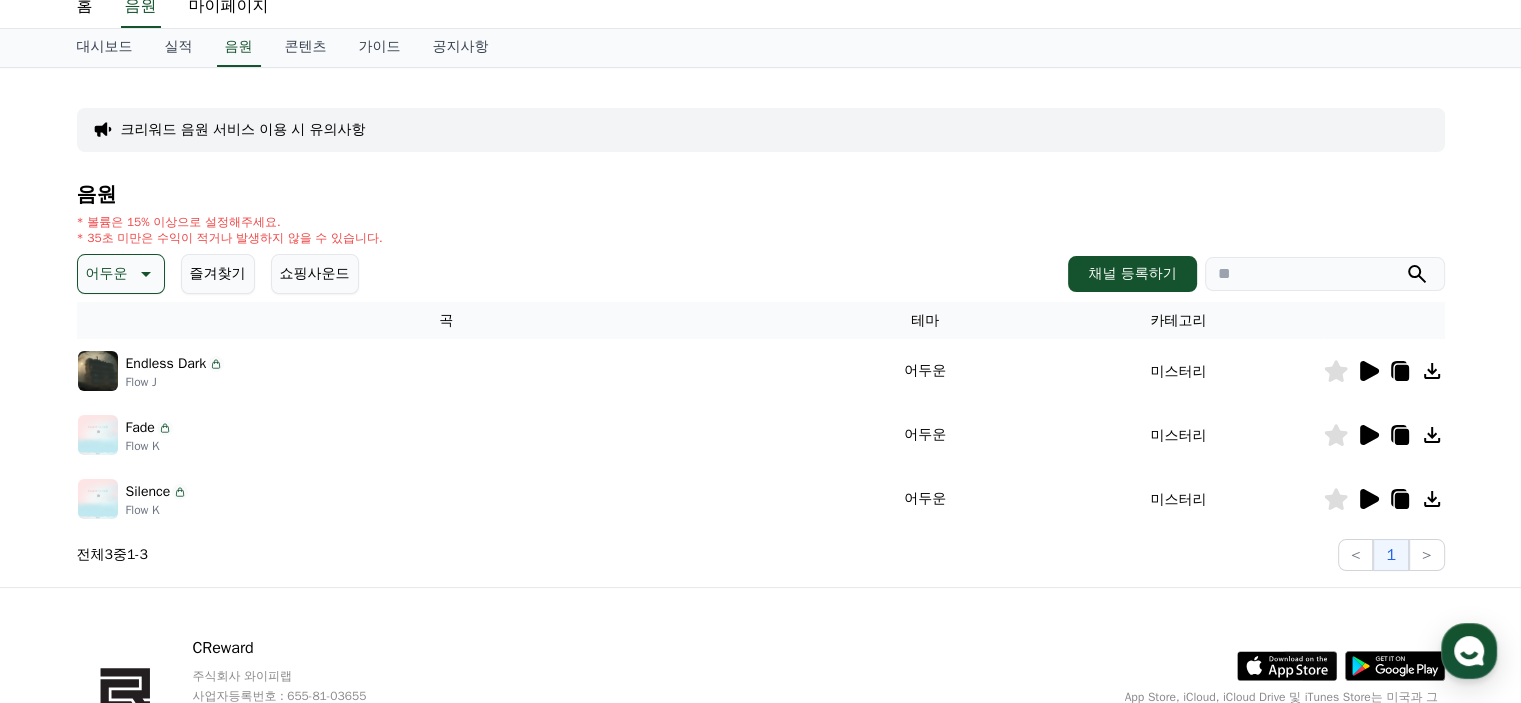 scroll, scrollTop: 100, scrollLeft: 0, axis: vertical 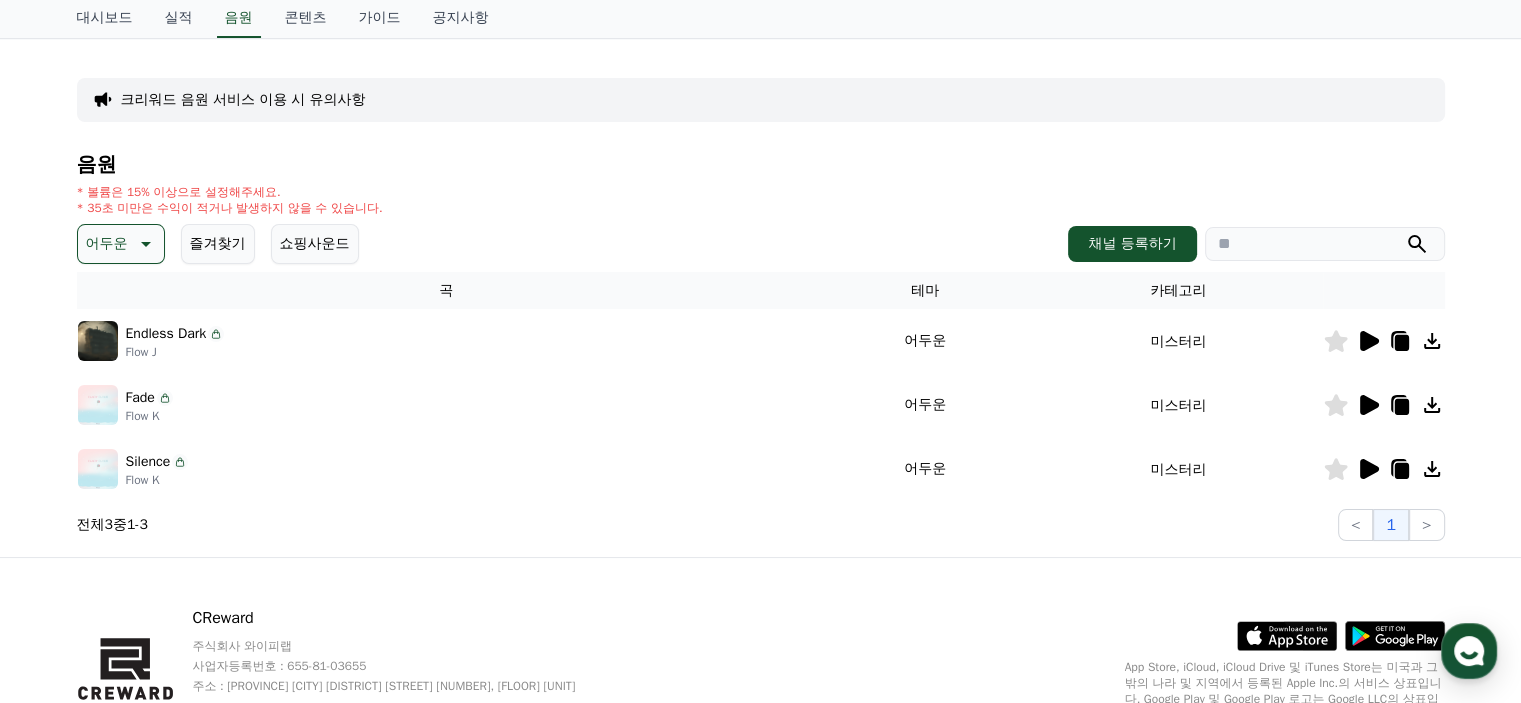click 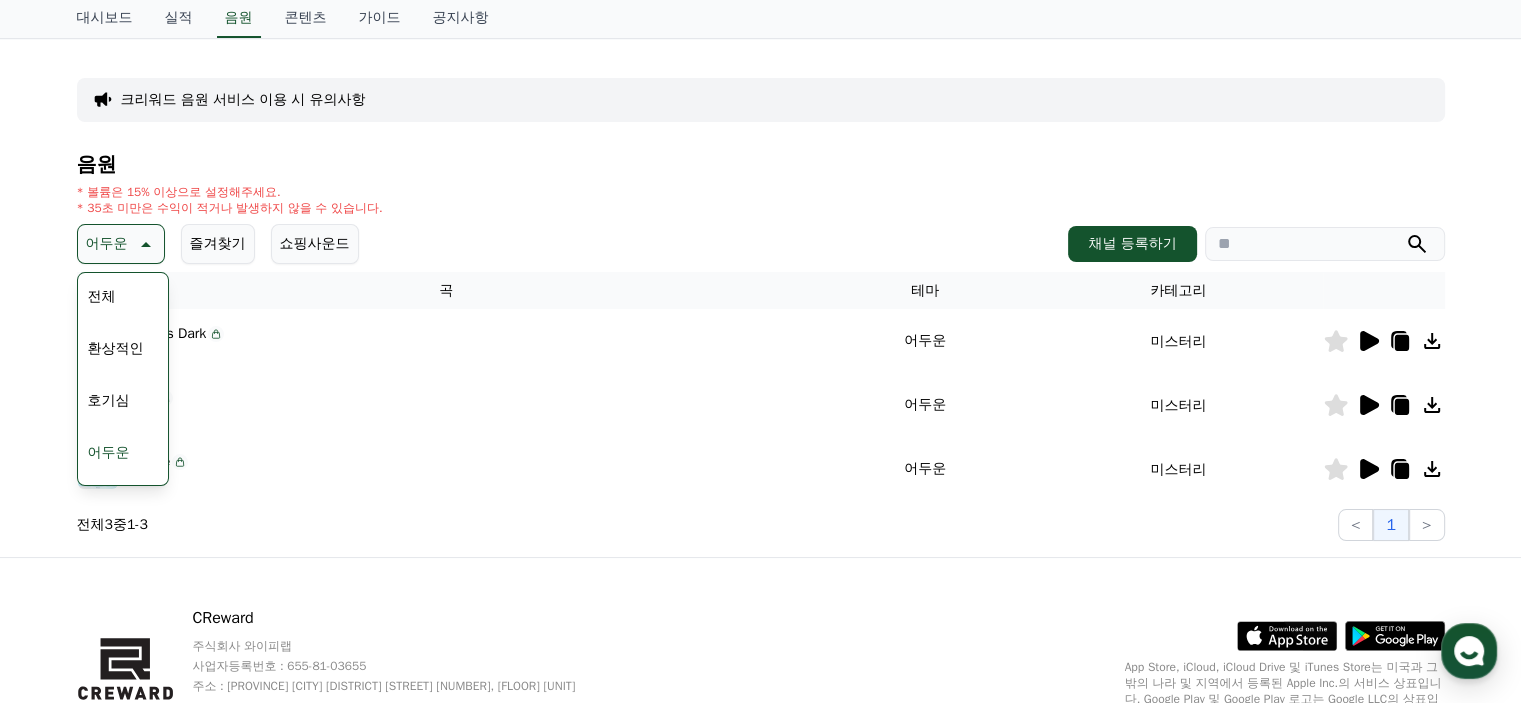 click on "전체" at bounding box center [102, 297] 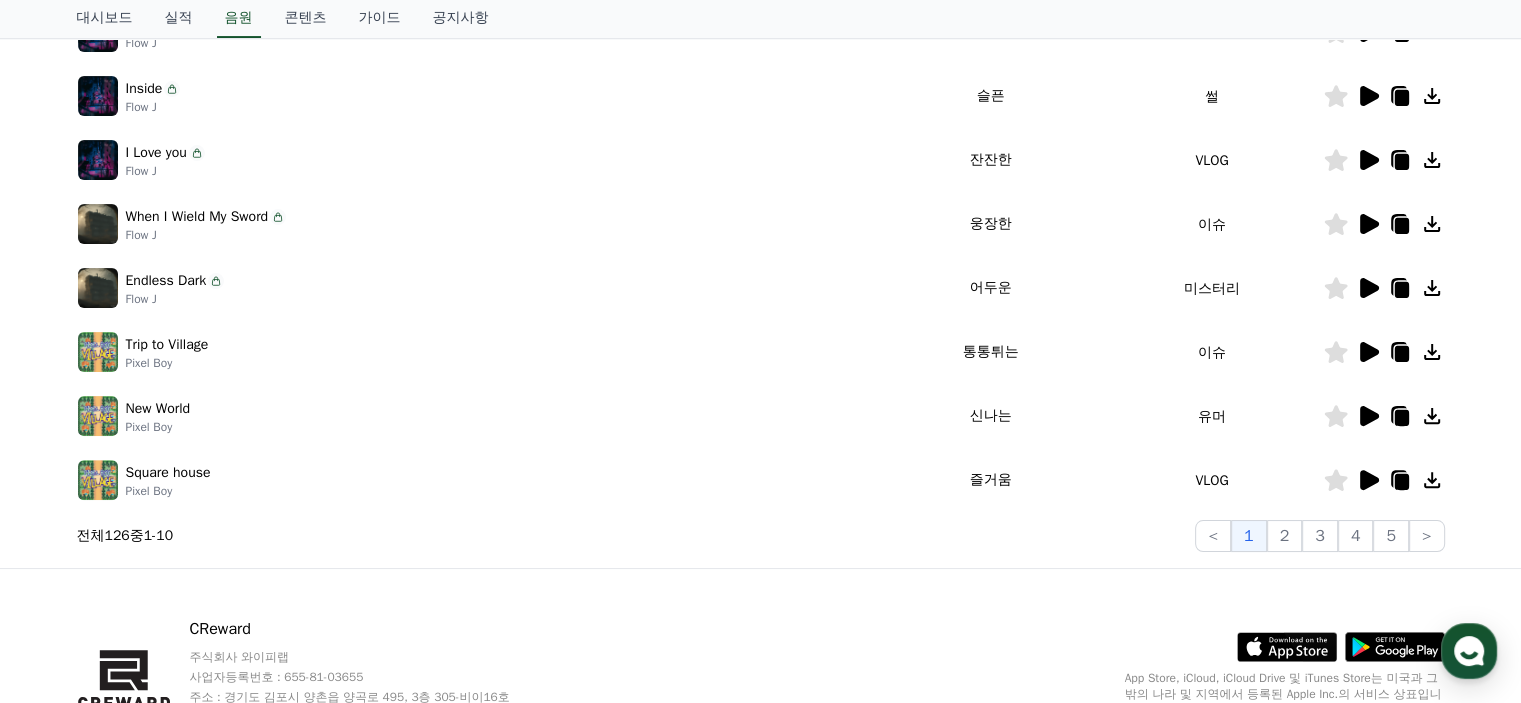 scroll, scrollTop: 649, scrollLeft: 0, axis: vertical 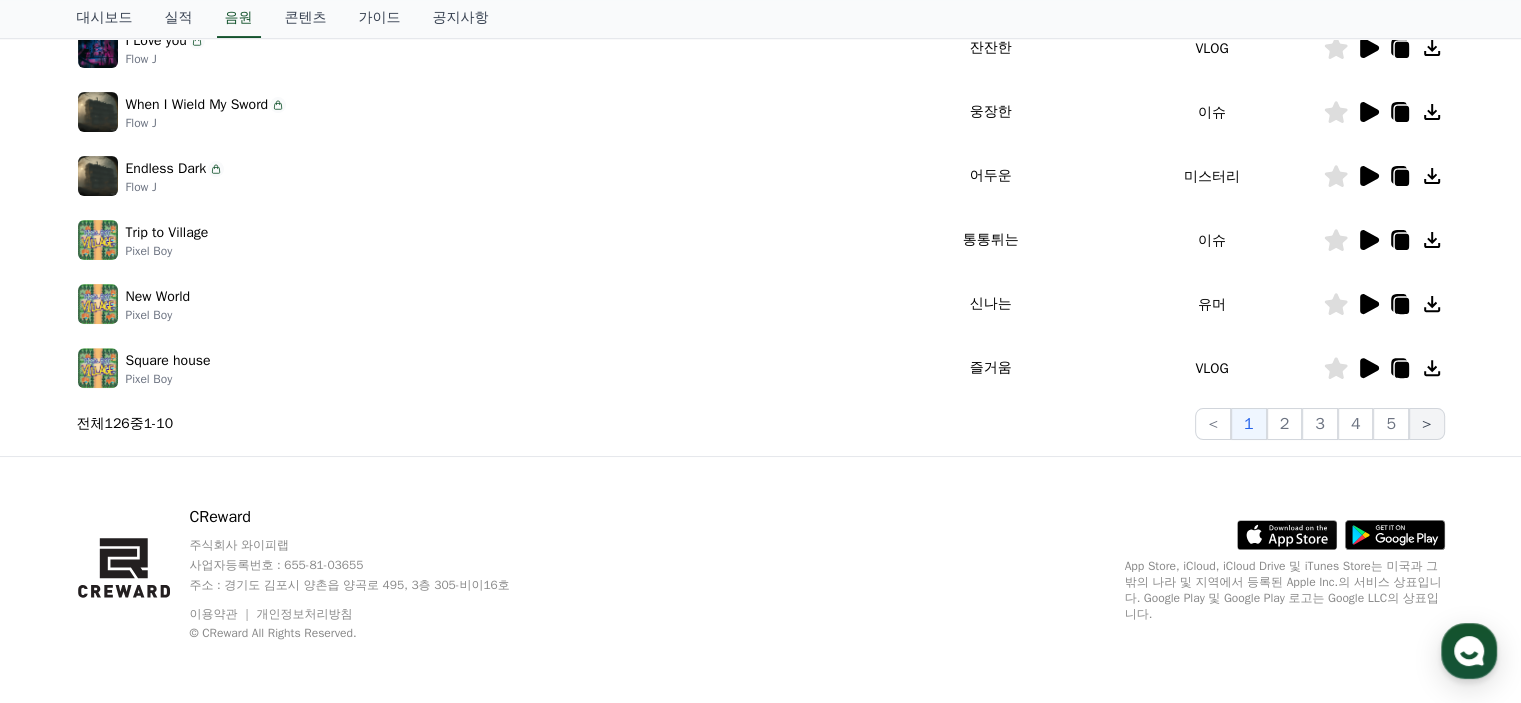 click on ">" at bounding box center [1427, 424] 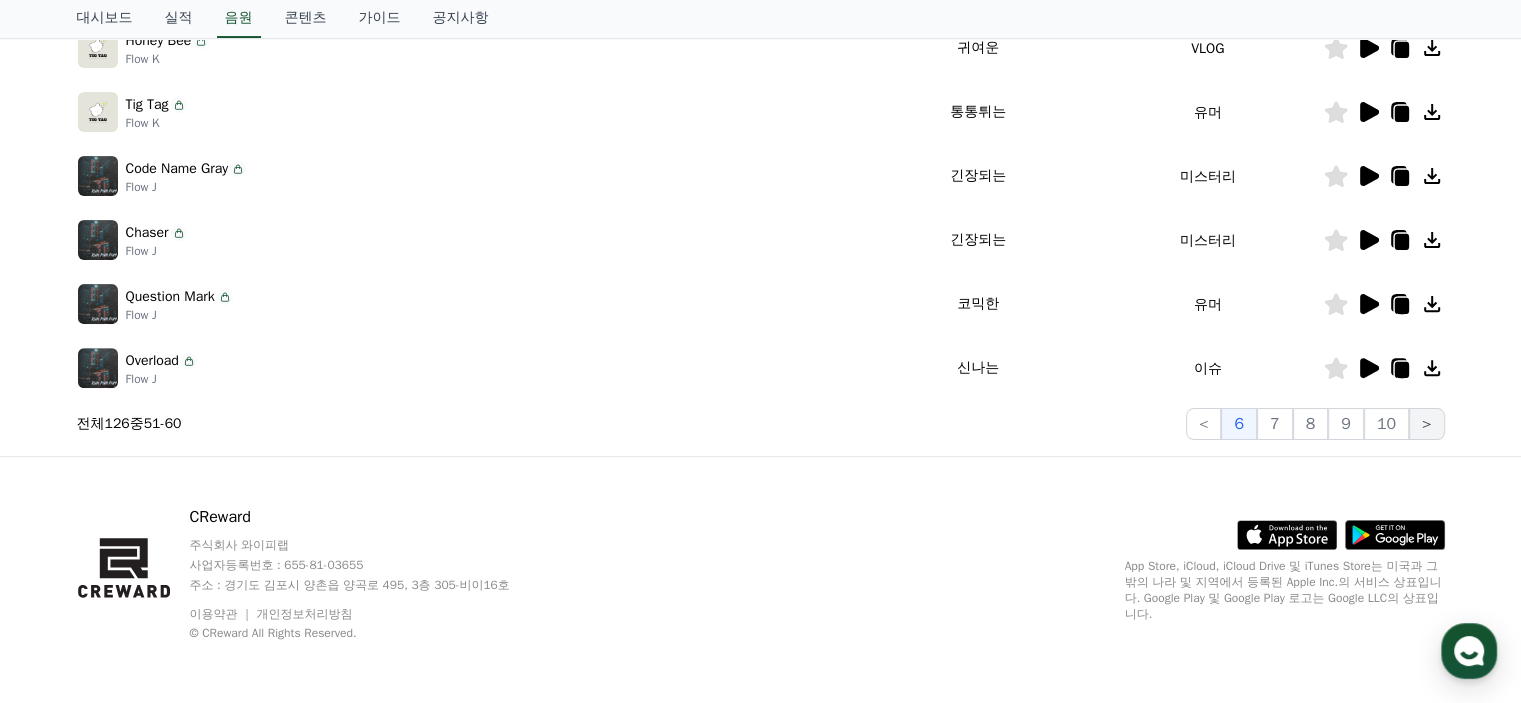 click on ">" at bounding box center [1427, 424] 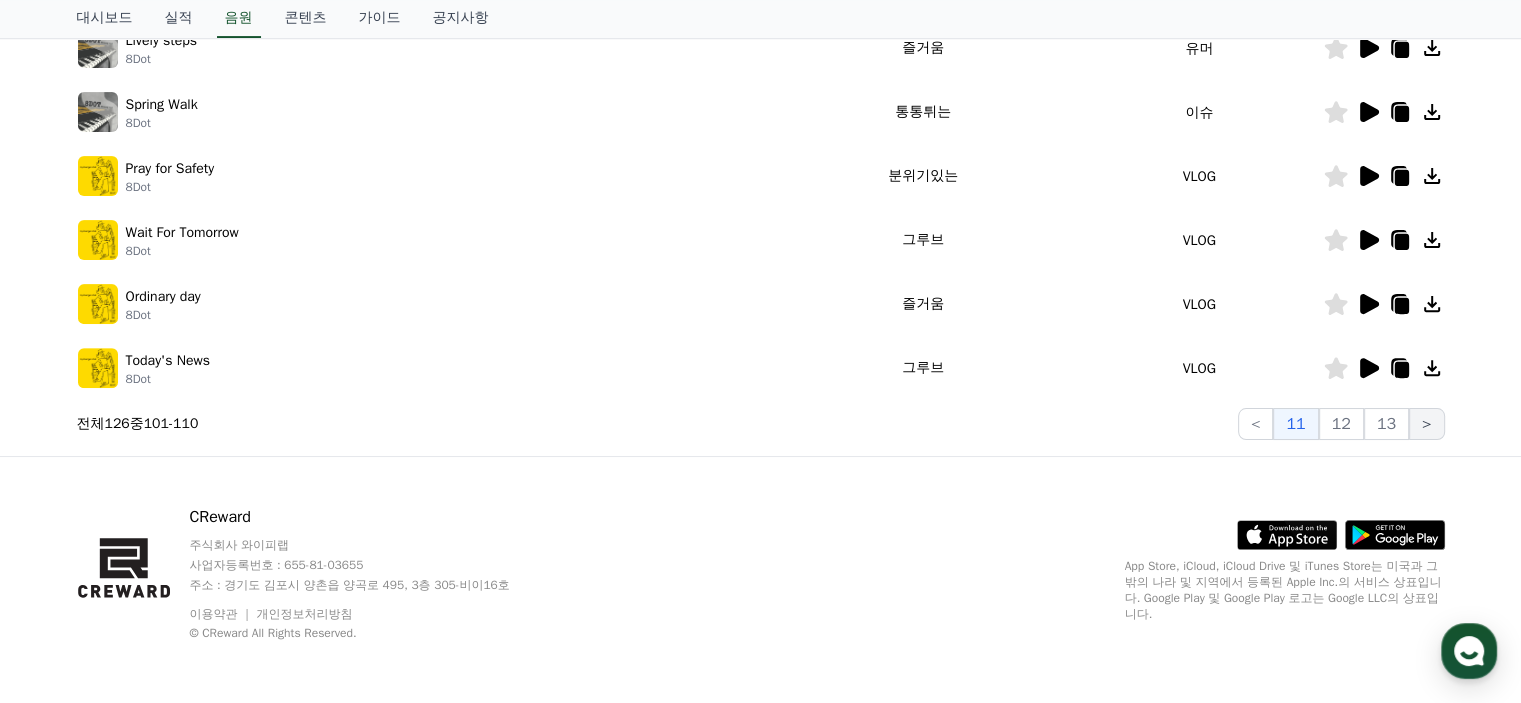 click on ">" at bounding box center (1427, 424) 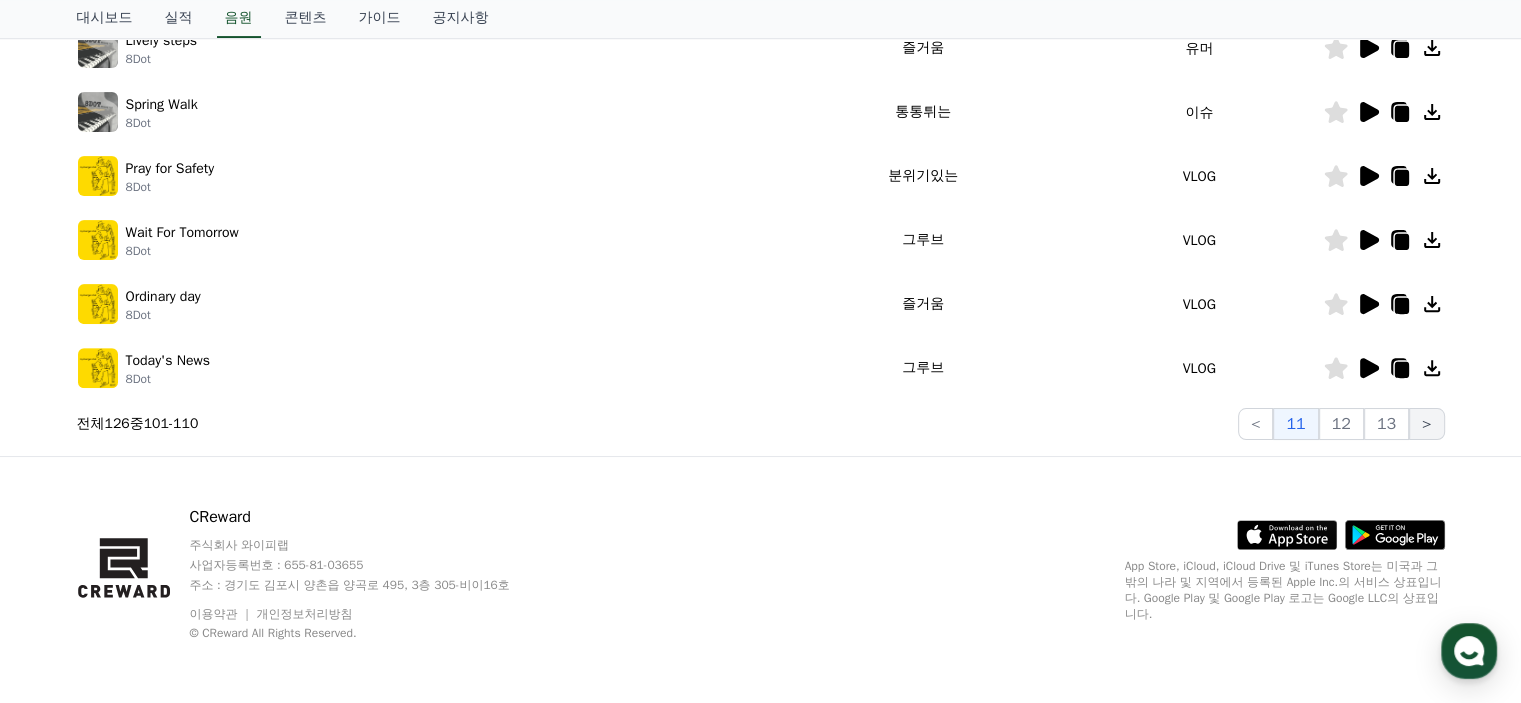 click on ">" at bounding box center [1427, 424] 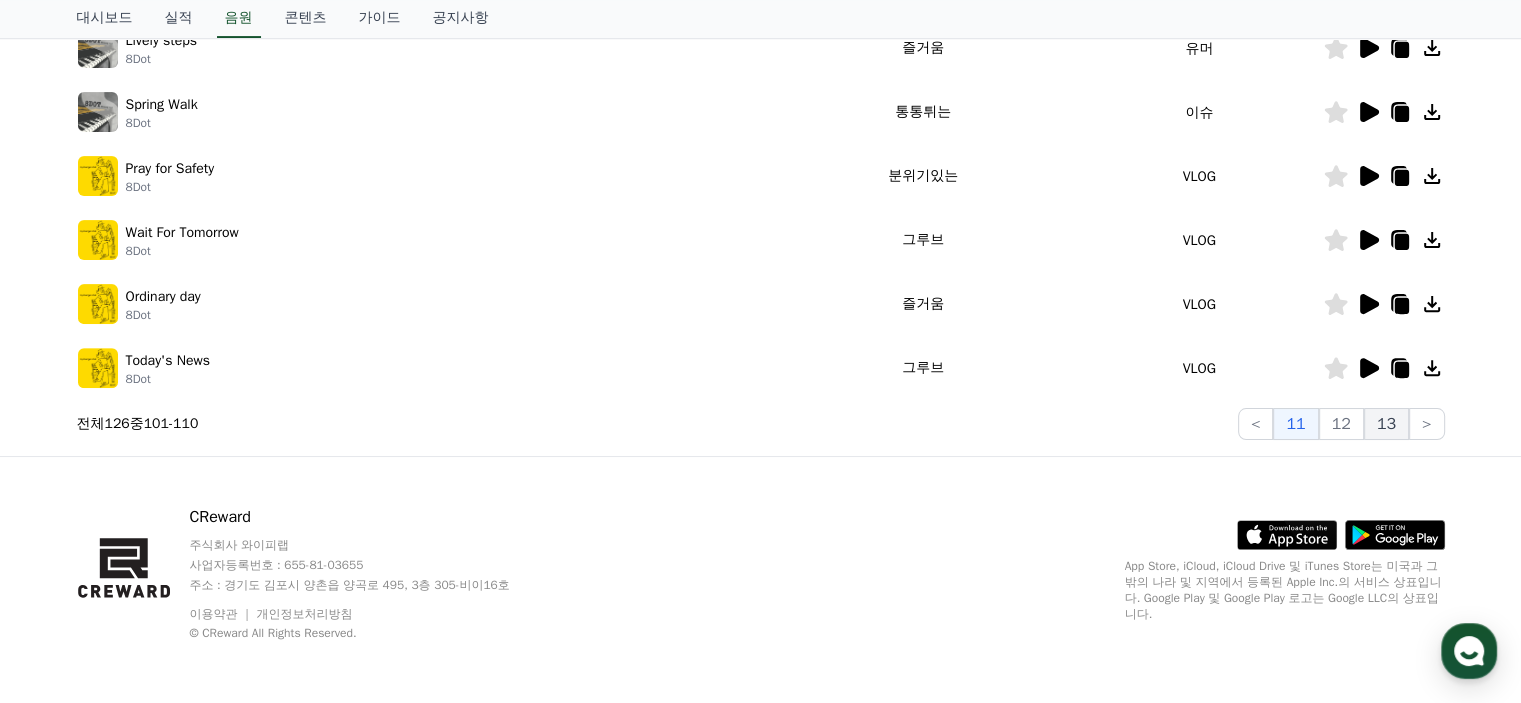 click on "13" at bounding box center [1386, 424] 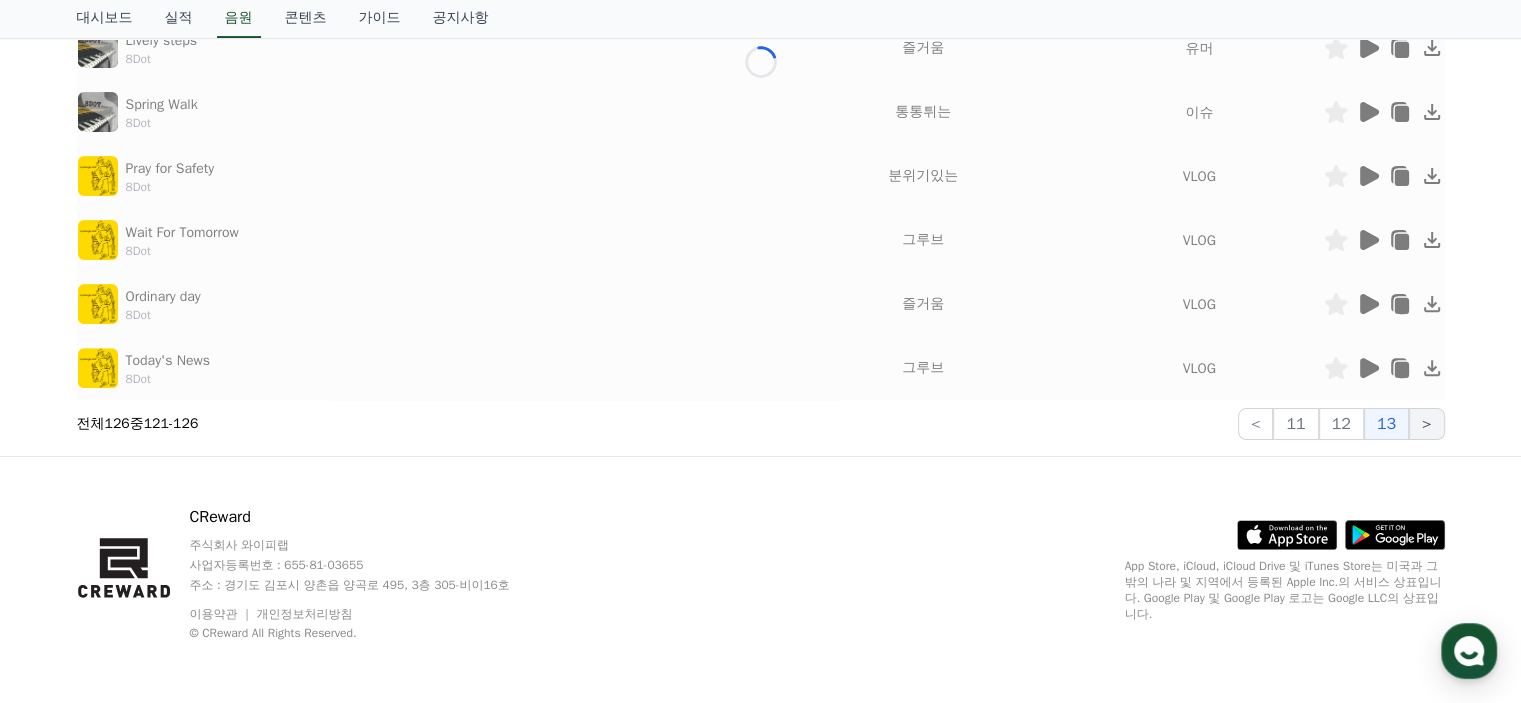 scroll, scrollTop: 393, scrollLeft: 0, axis: vertical 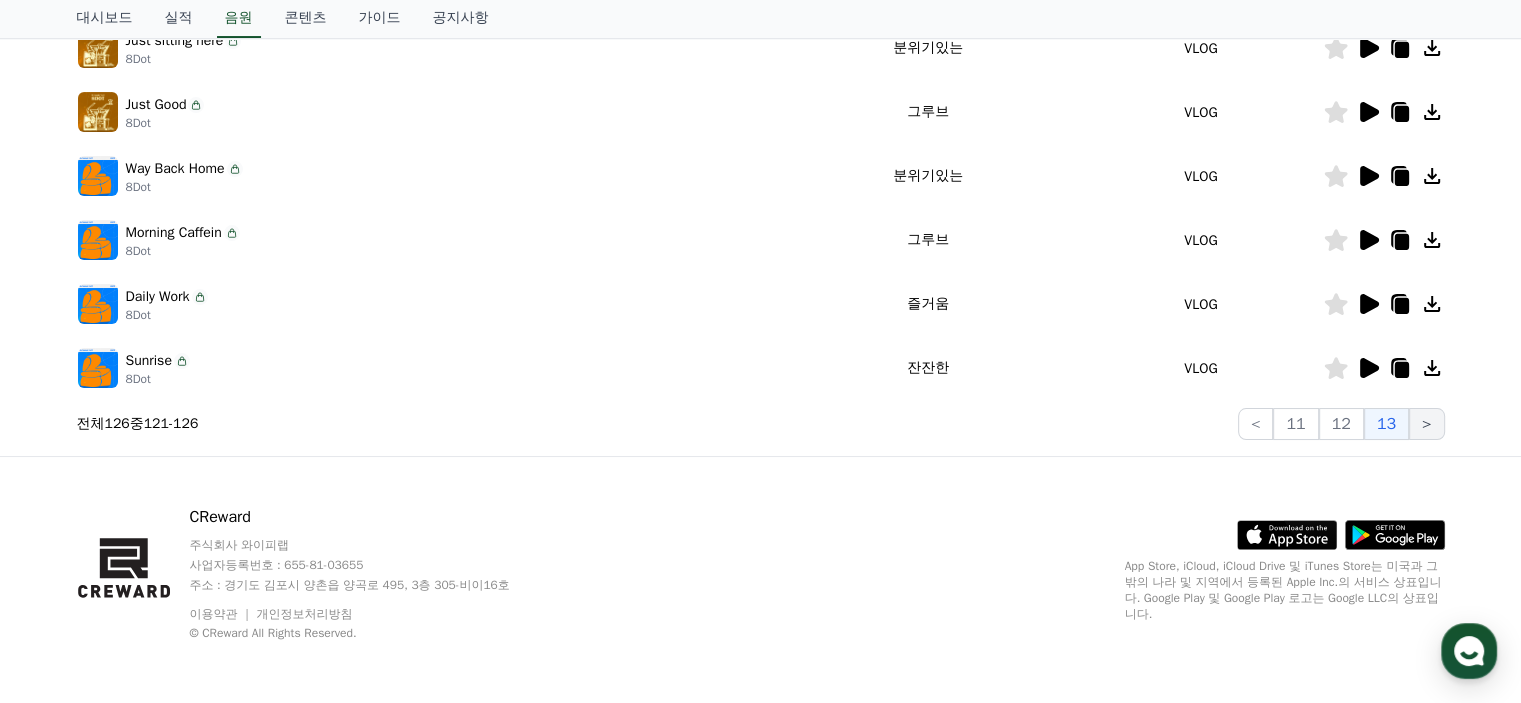 click on ">" at bounding box center (1427, 424) 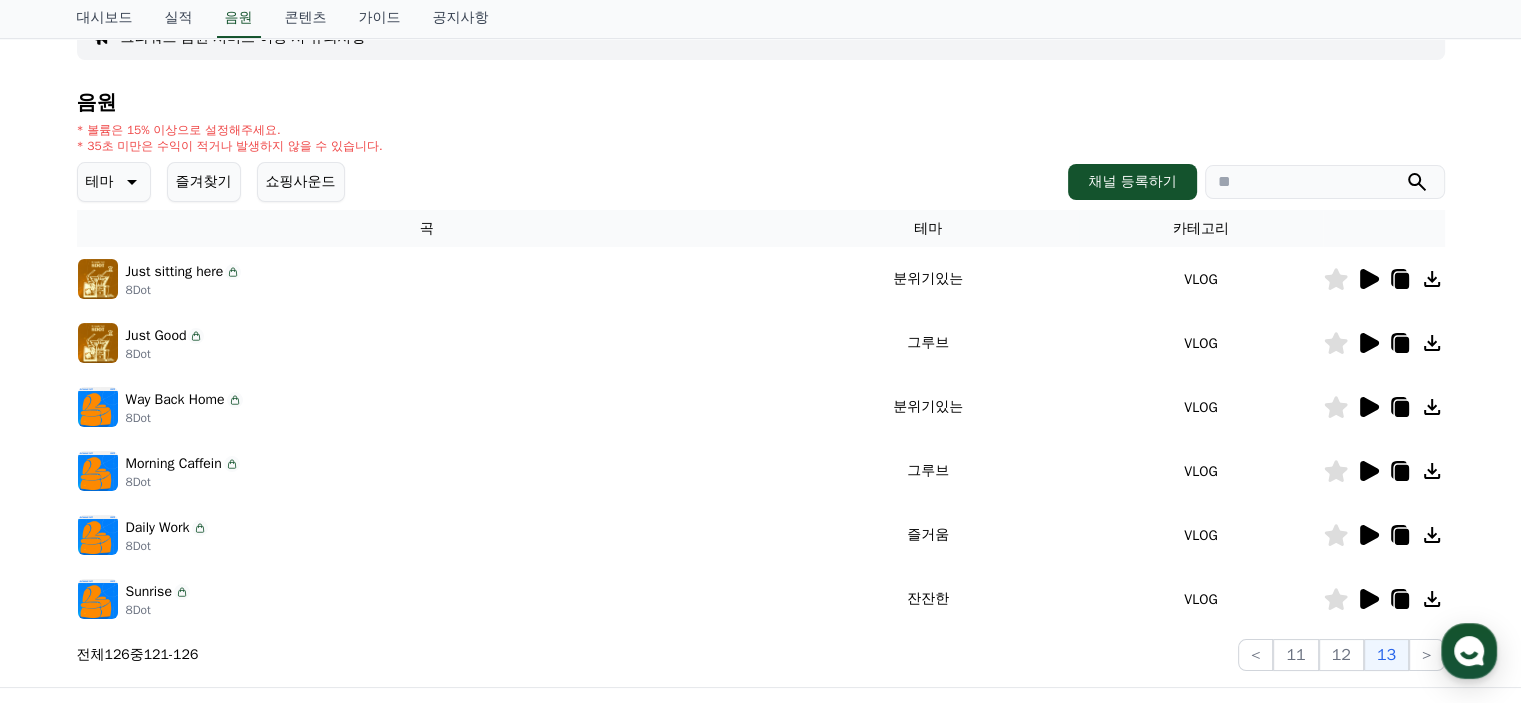 scroll, scrollTop: 200, scrollLeft: 0, axis: vertical 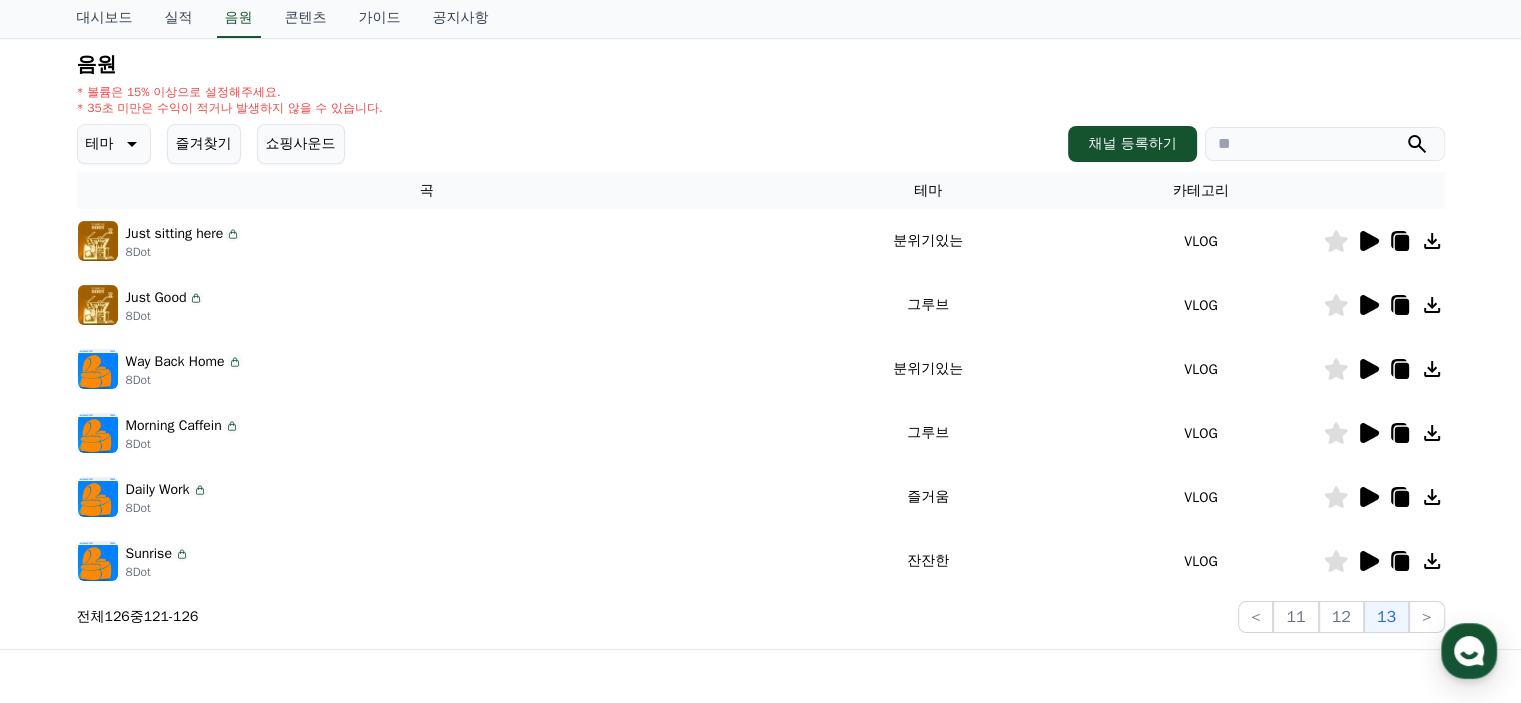 click 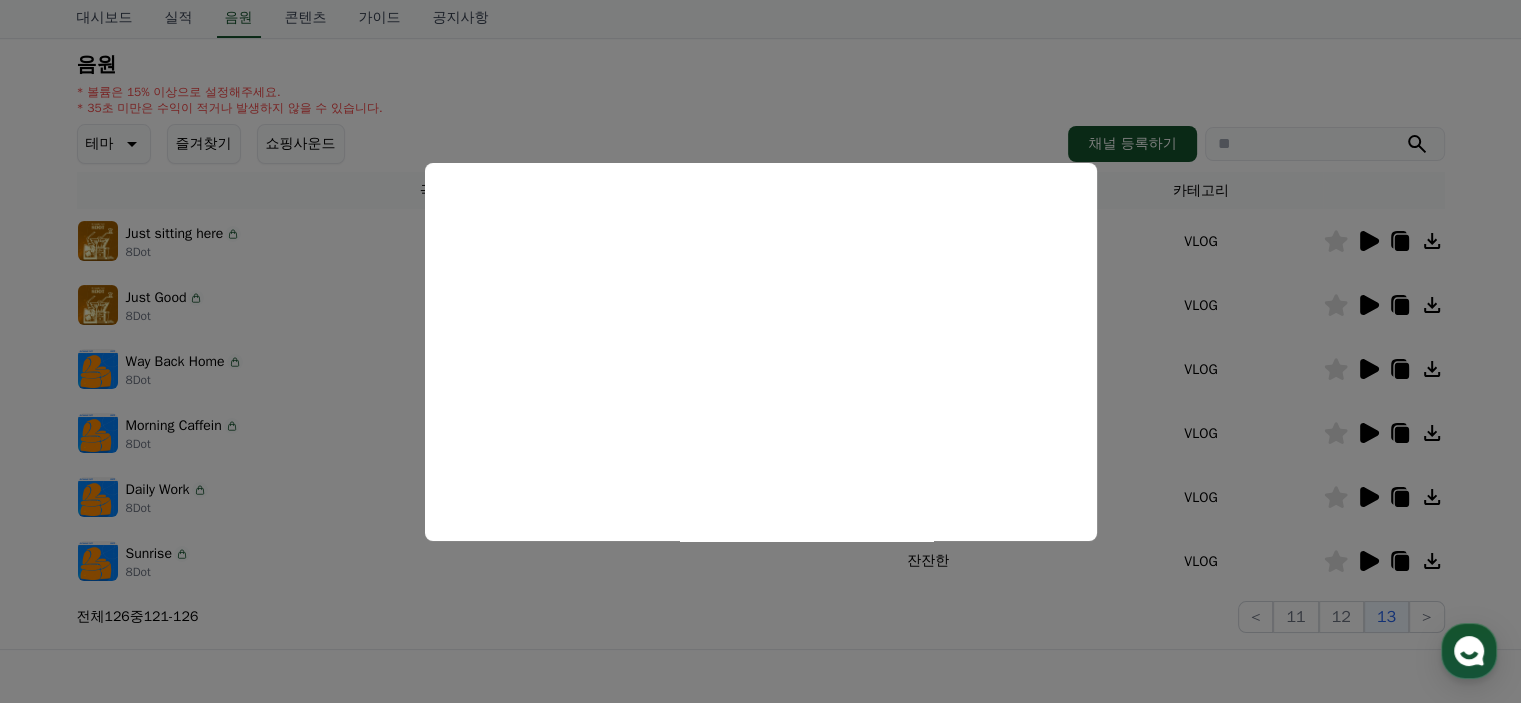 click at bounding box center [760, 351] 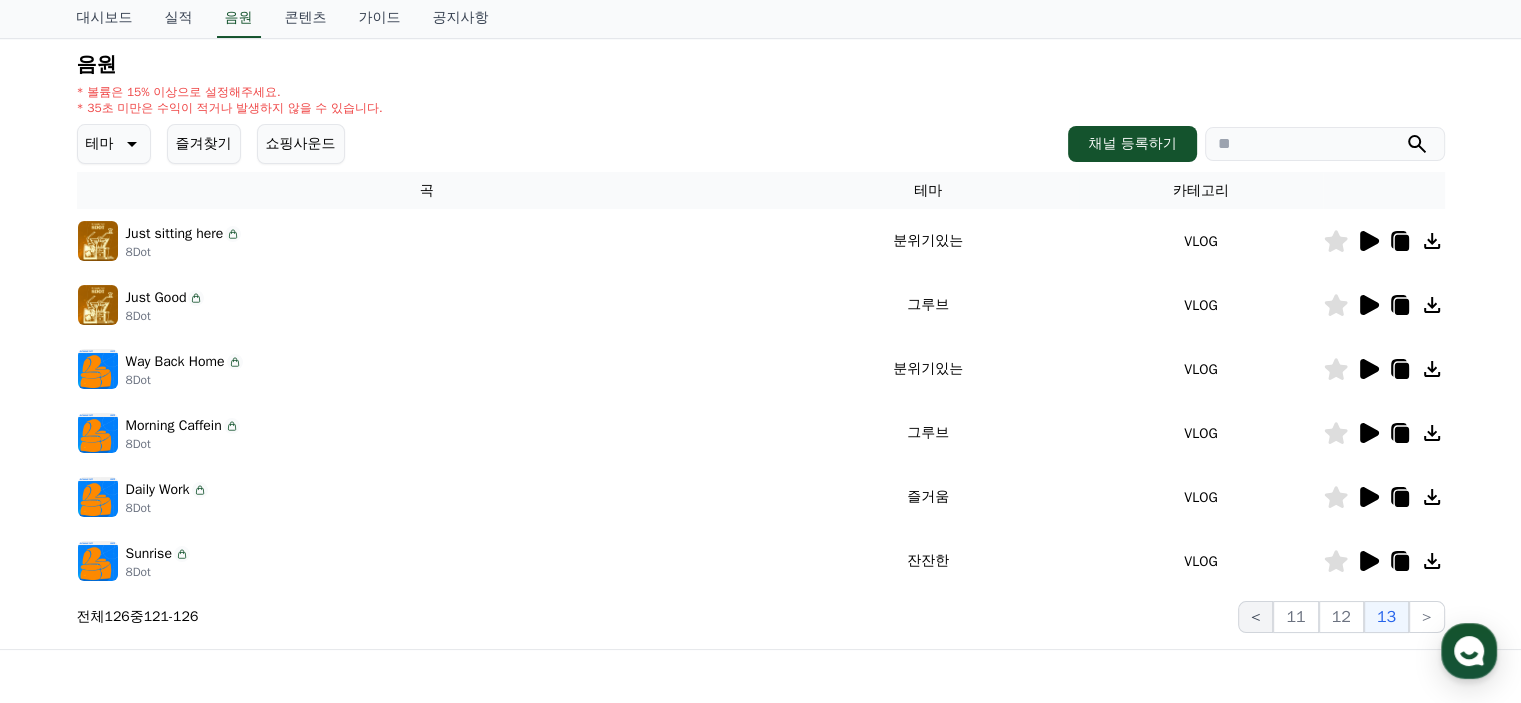 click on "<" at bounding box center (1256, 617) 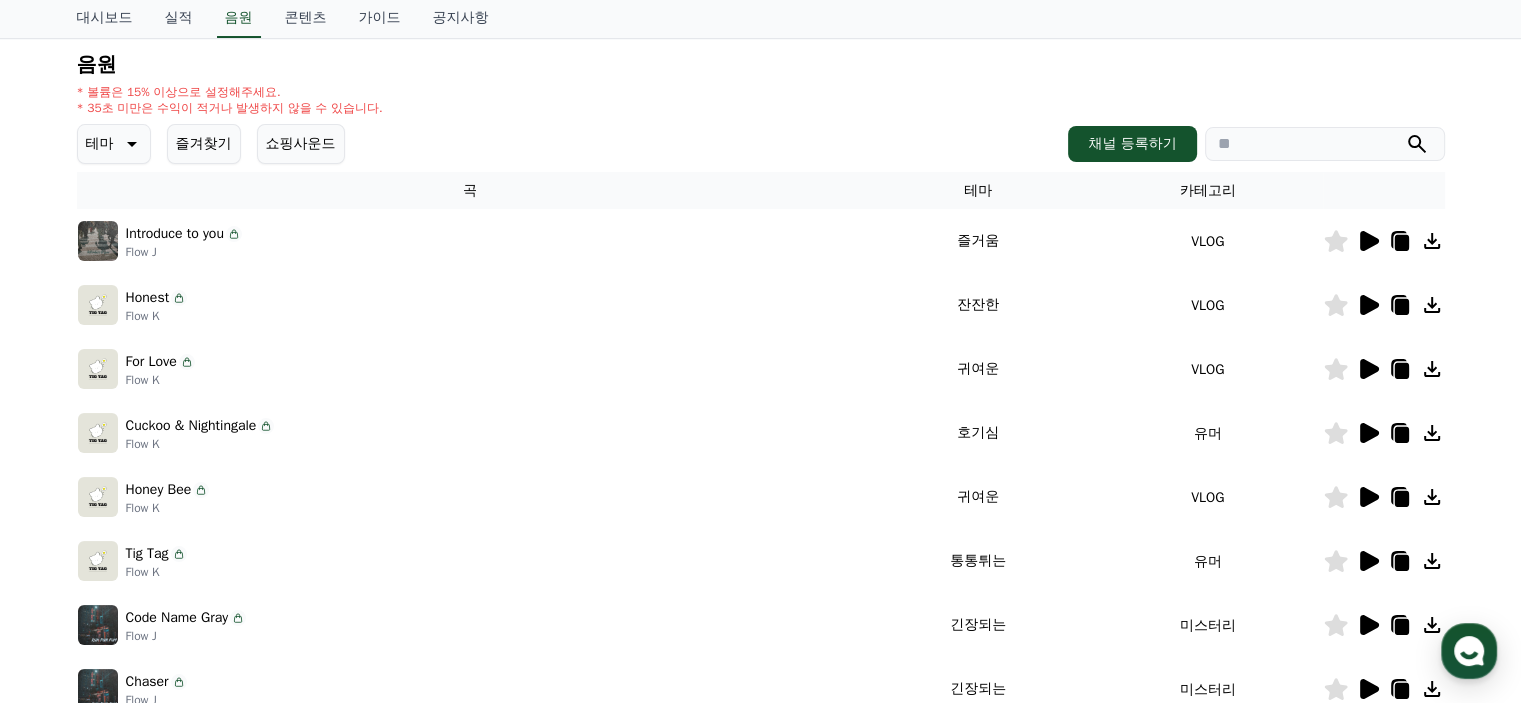 click 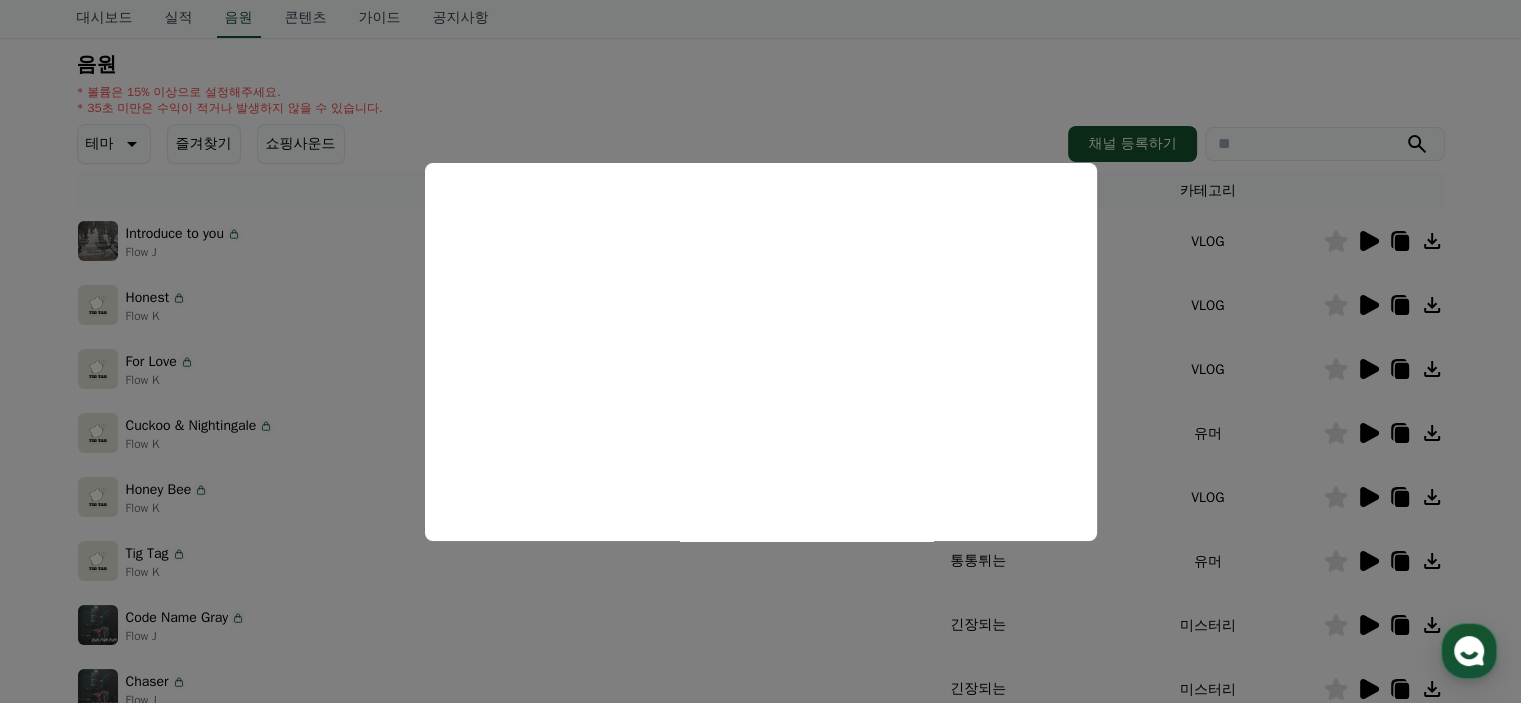 click at bounding box center (760, 351) 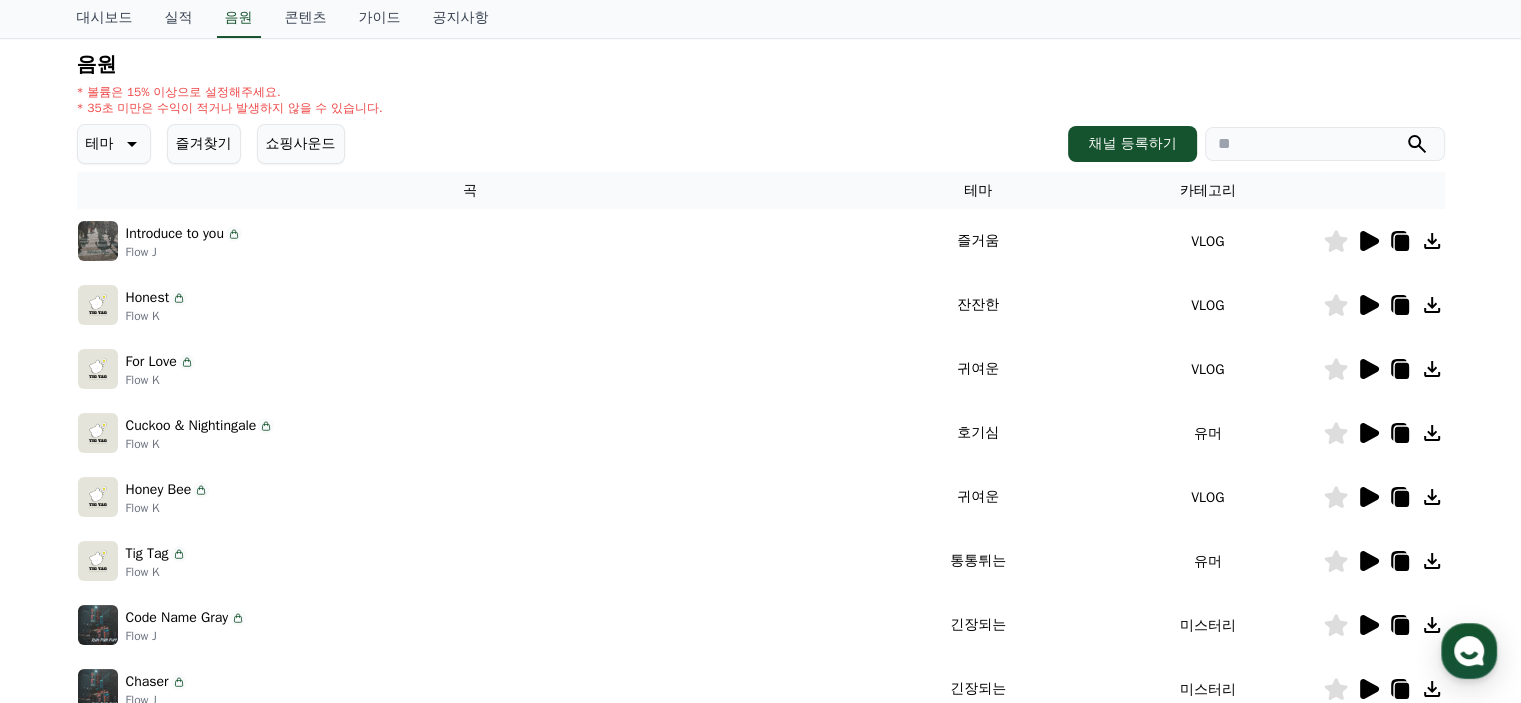 click 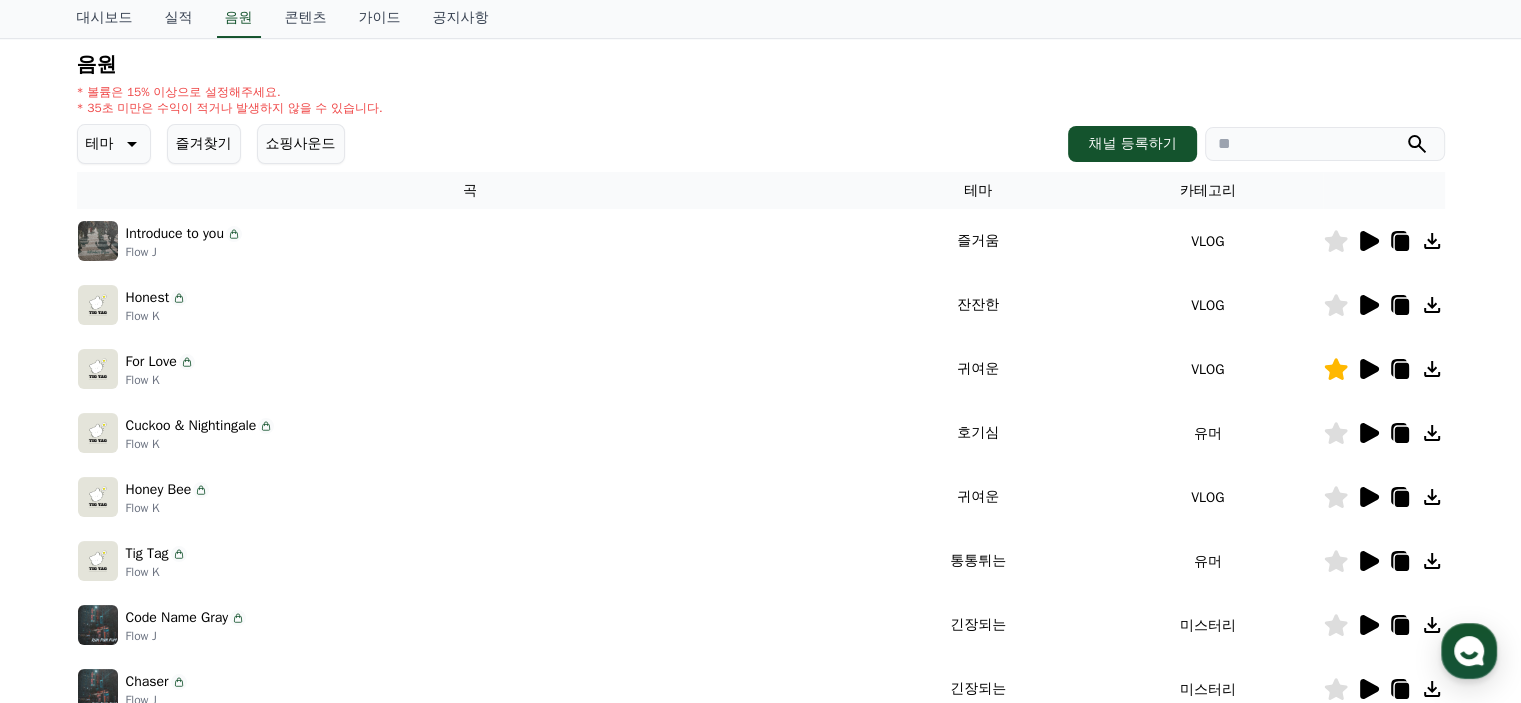 click 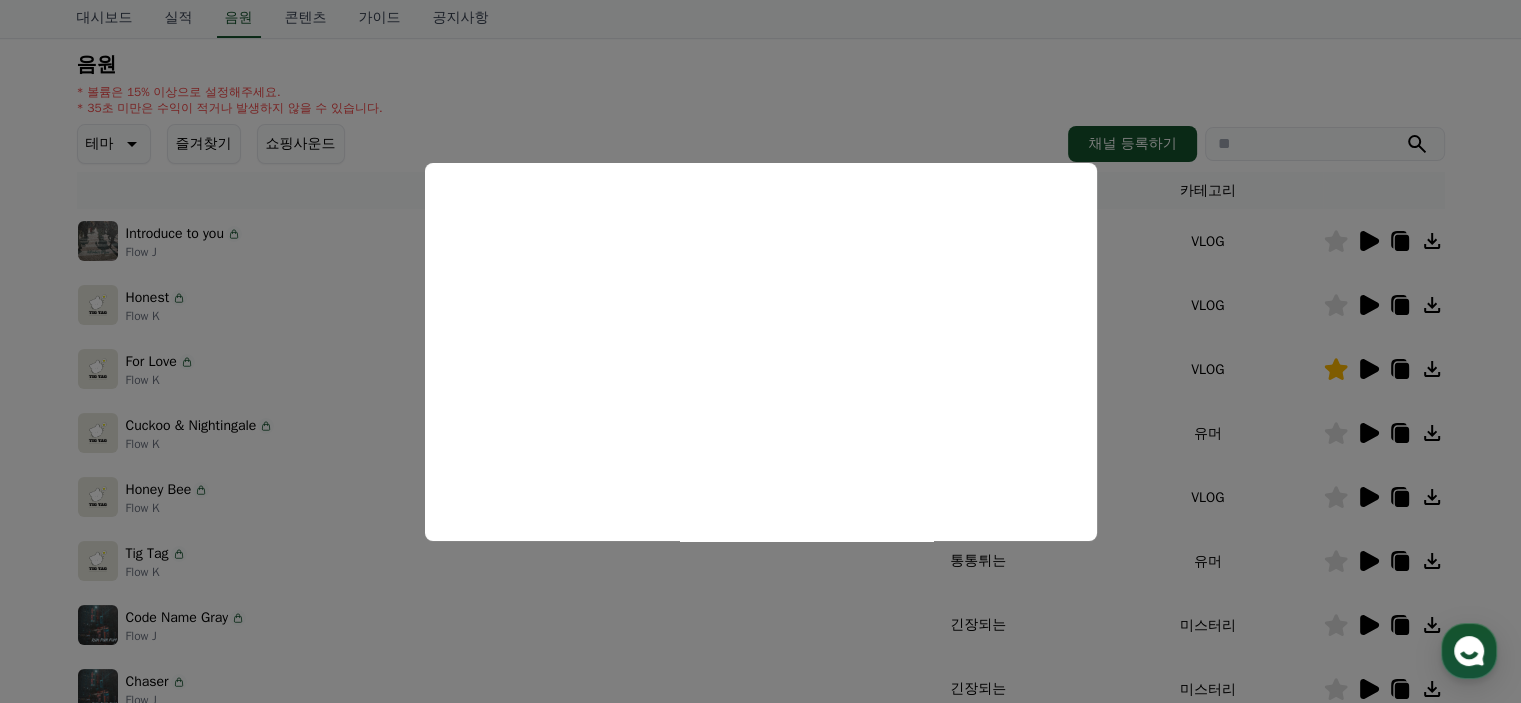 click at bounding box center [760, 351] 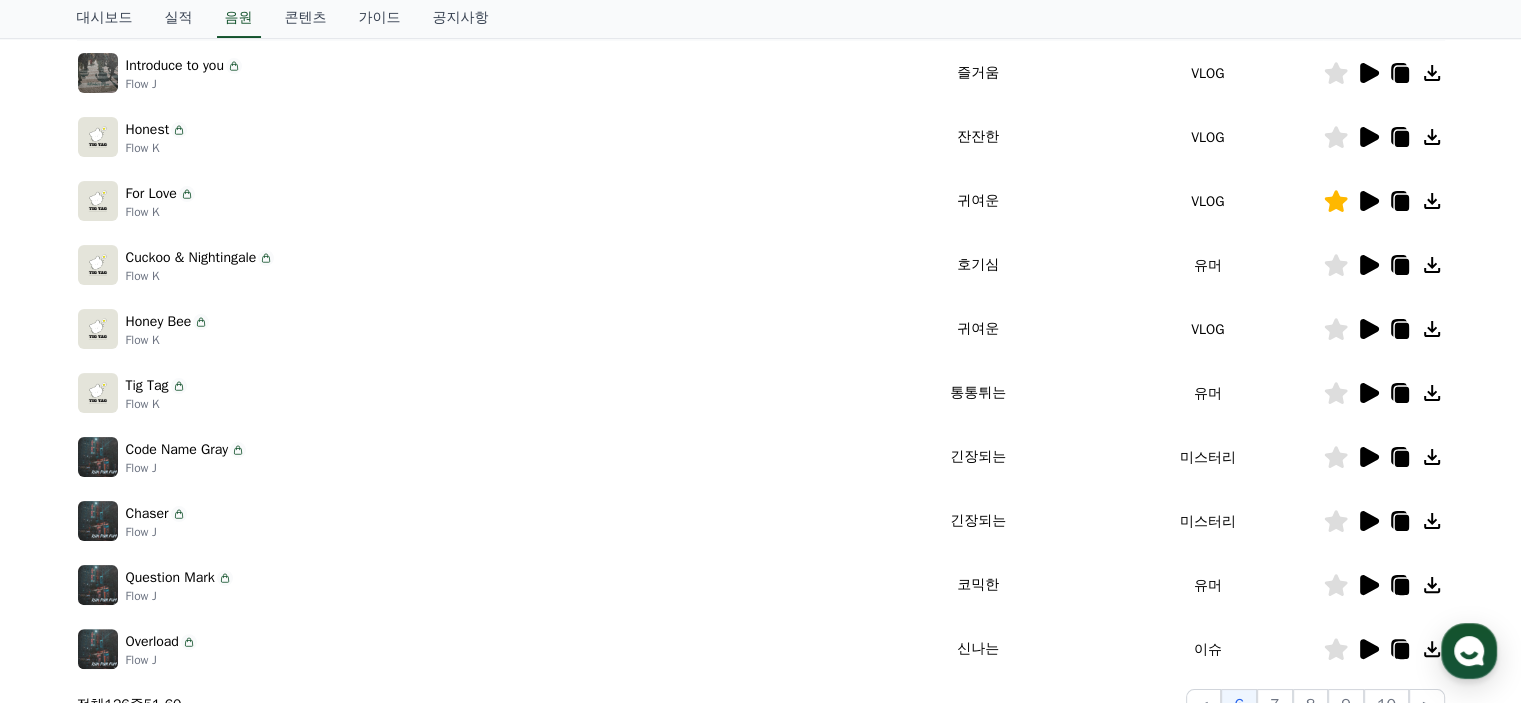 scroll, scrollTop: 400, scrollLeft: 0, axis: vertical 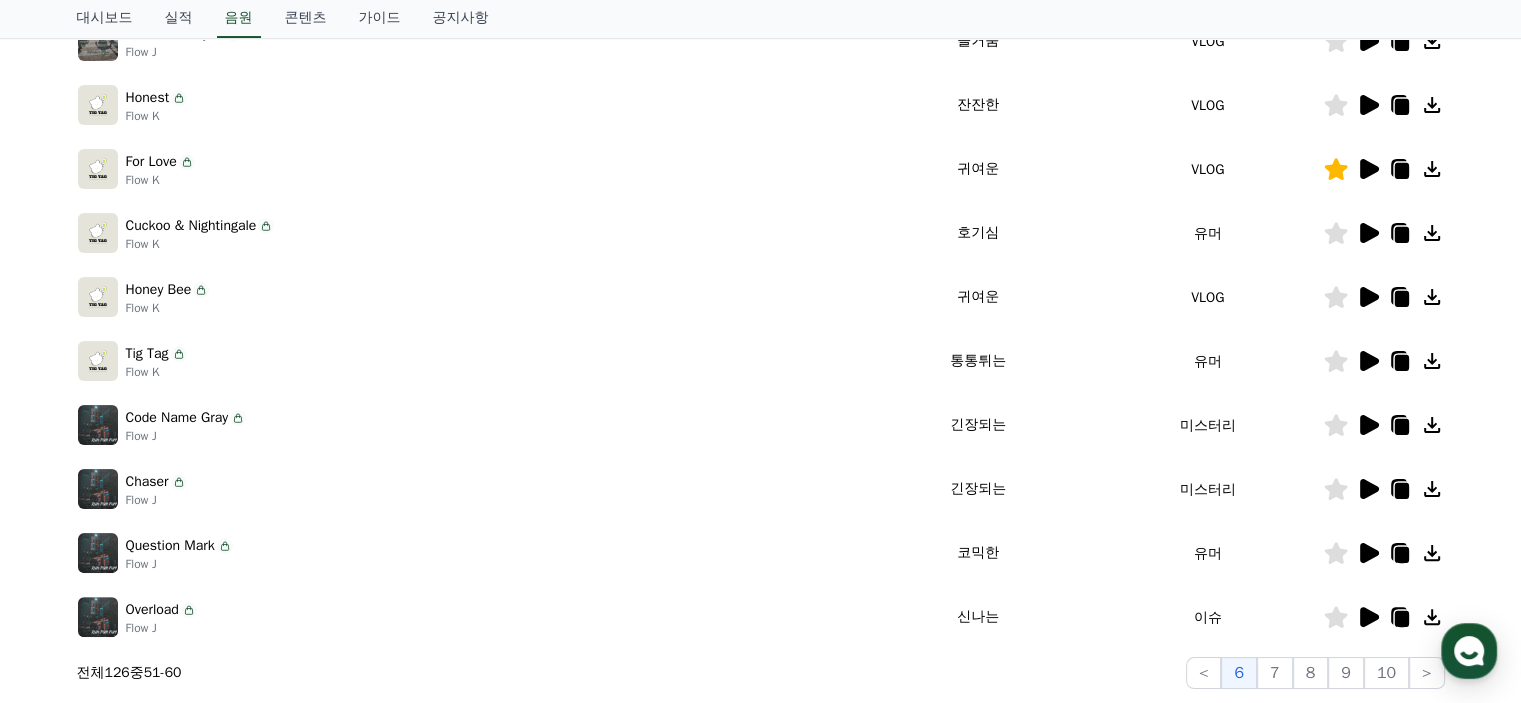 click 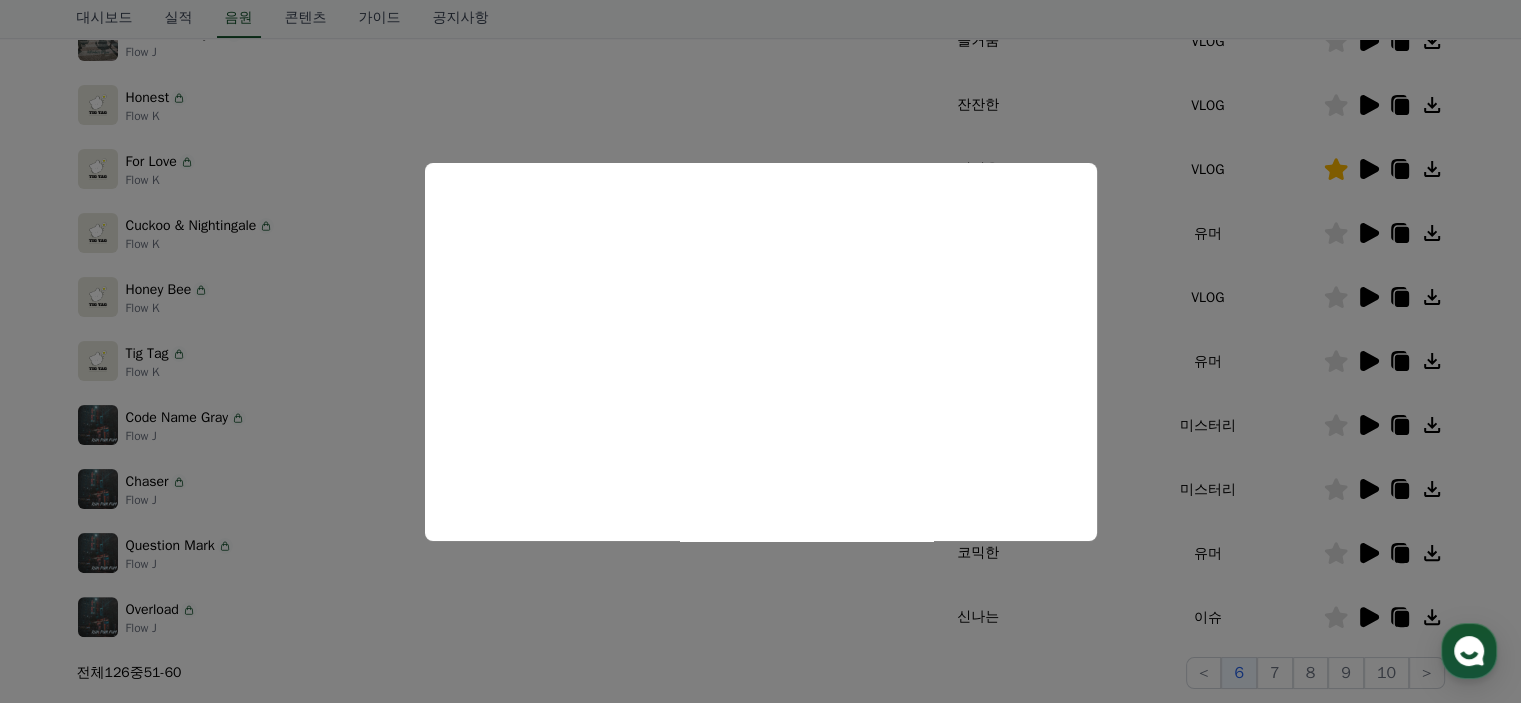 click at bounding box center [760, 351] 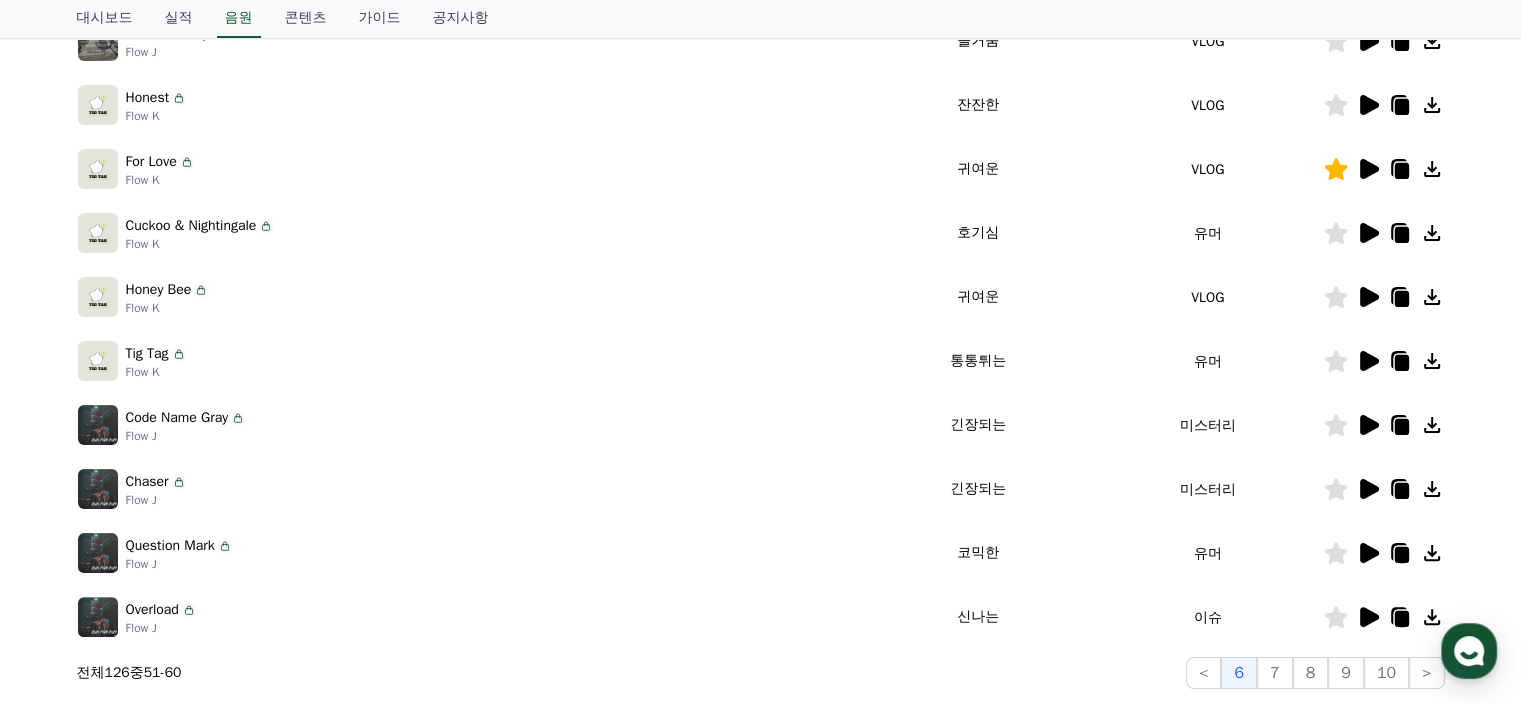 click 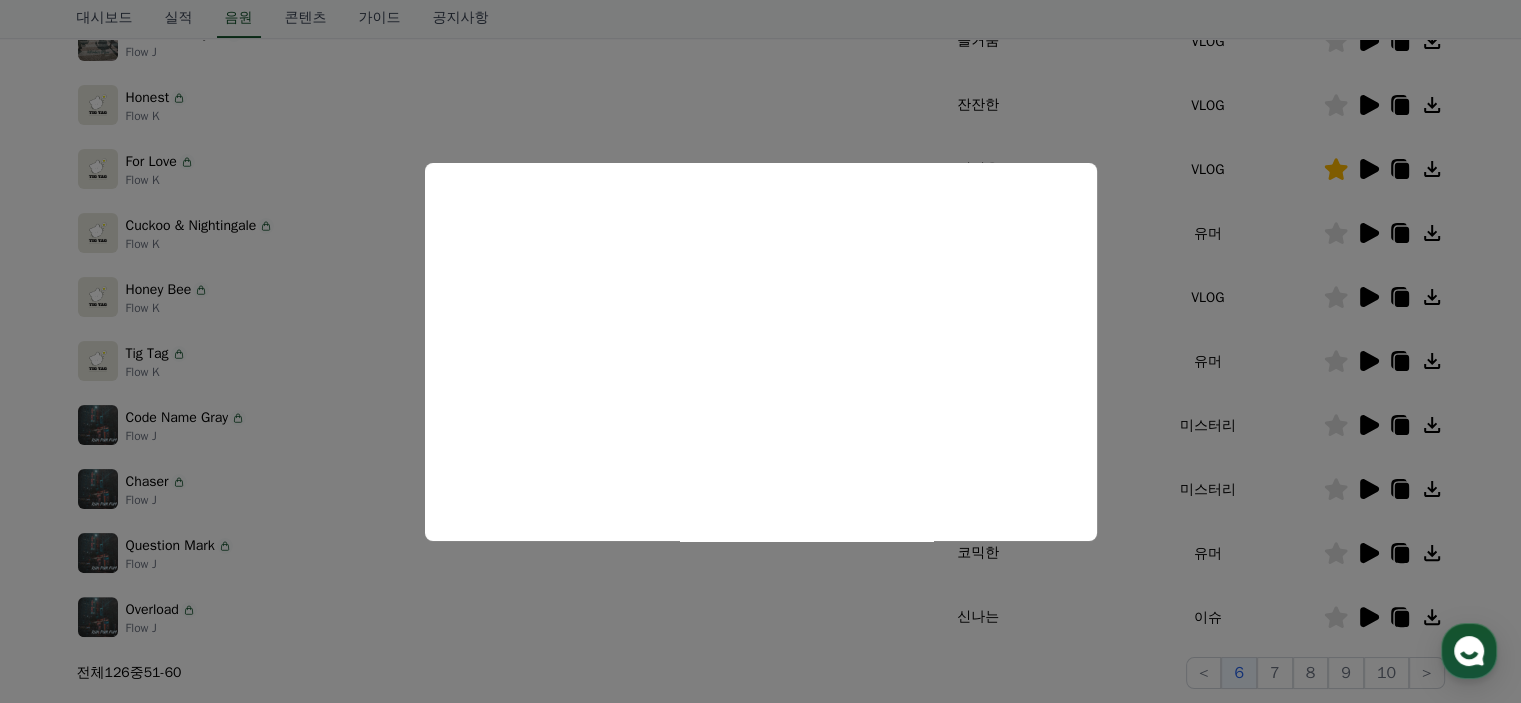 click at bounding box center (760, 351) 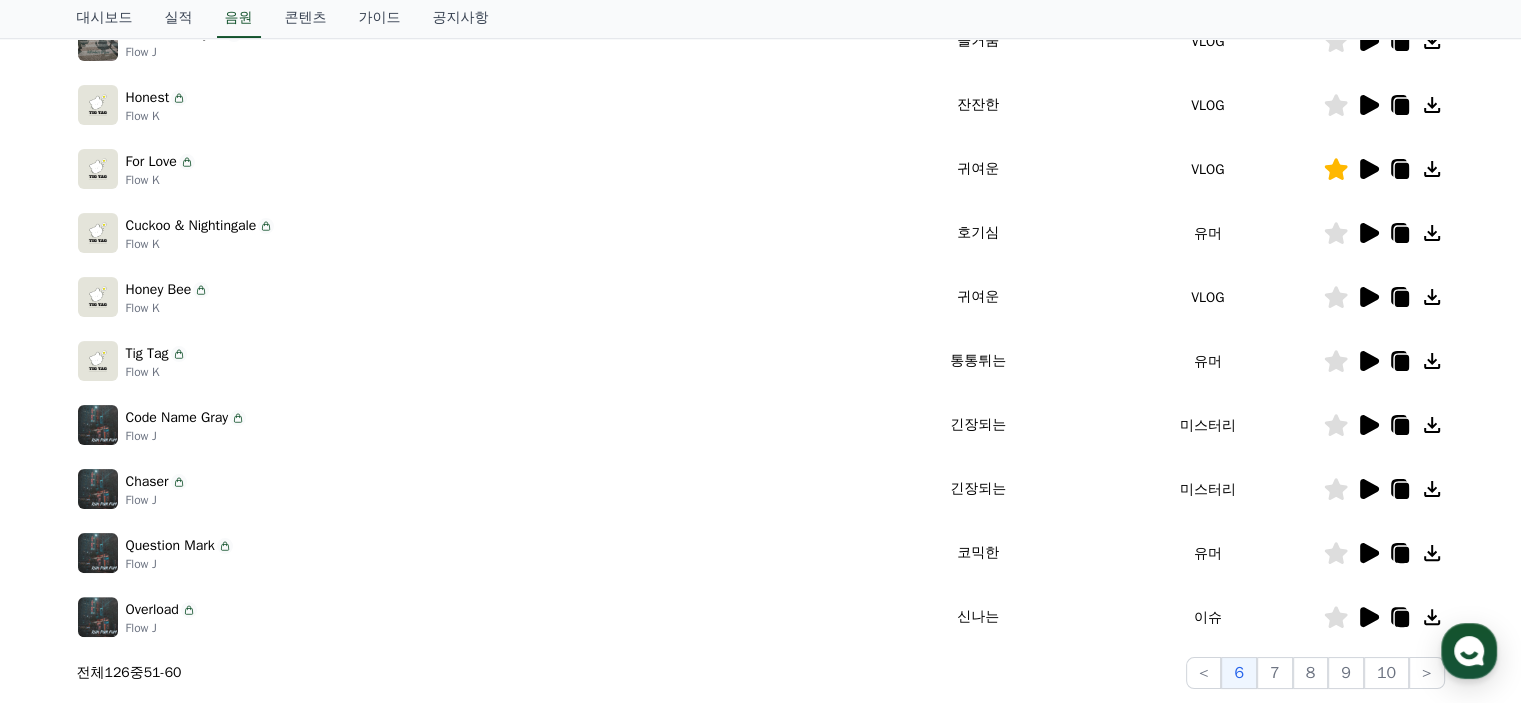 click 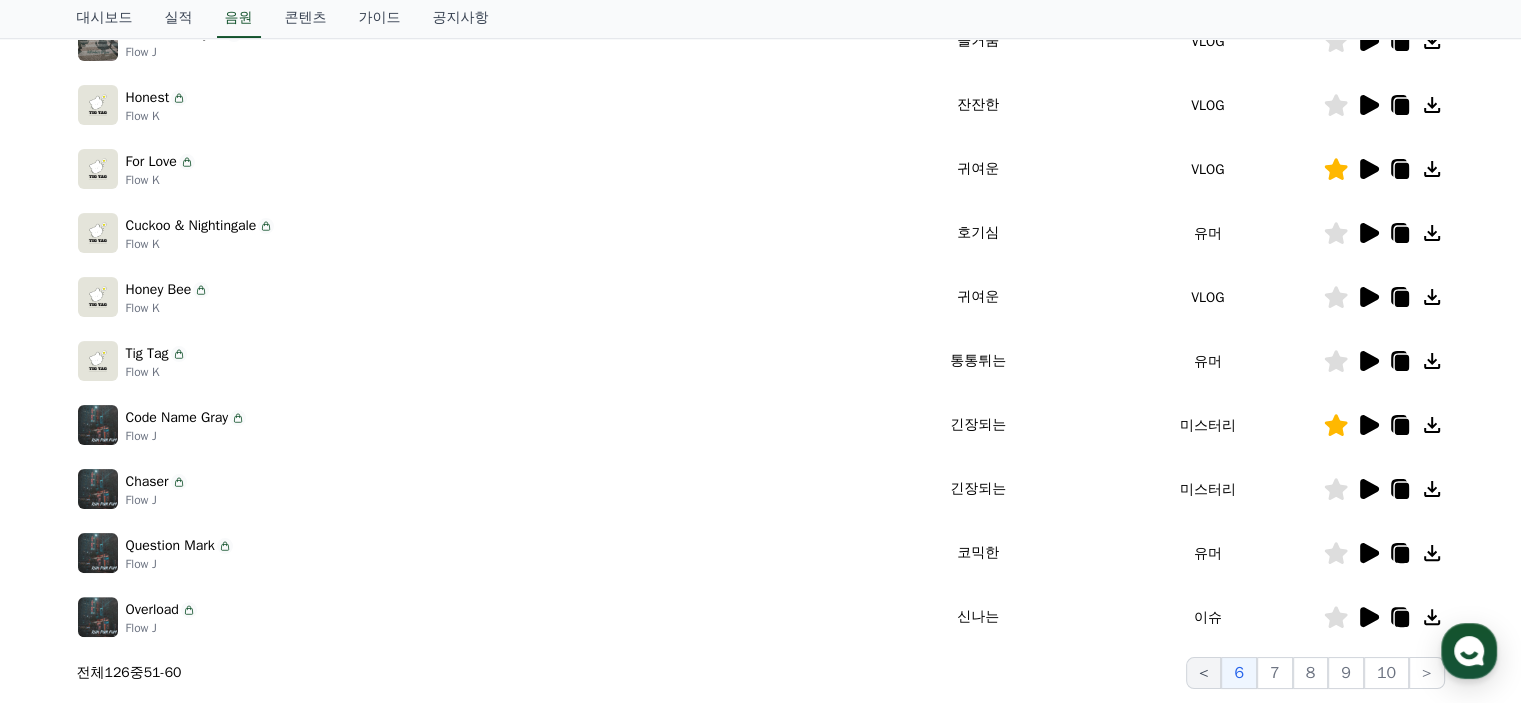 click on "<" at bounding box center (1204, 673) 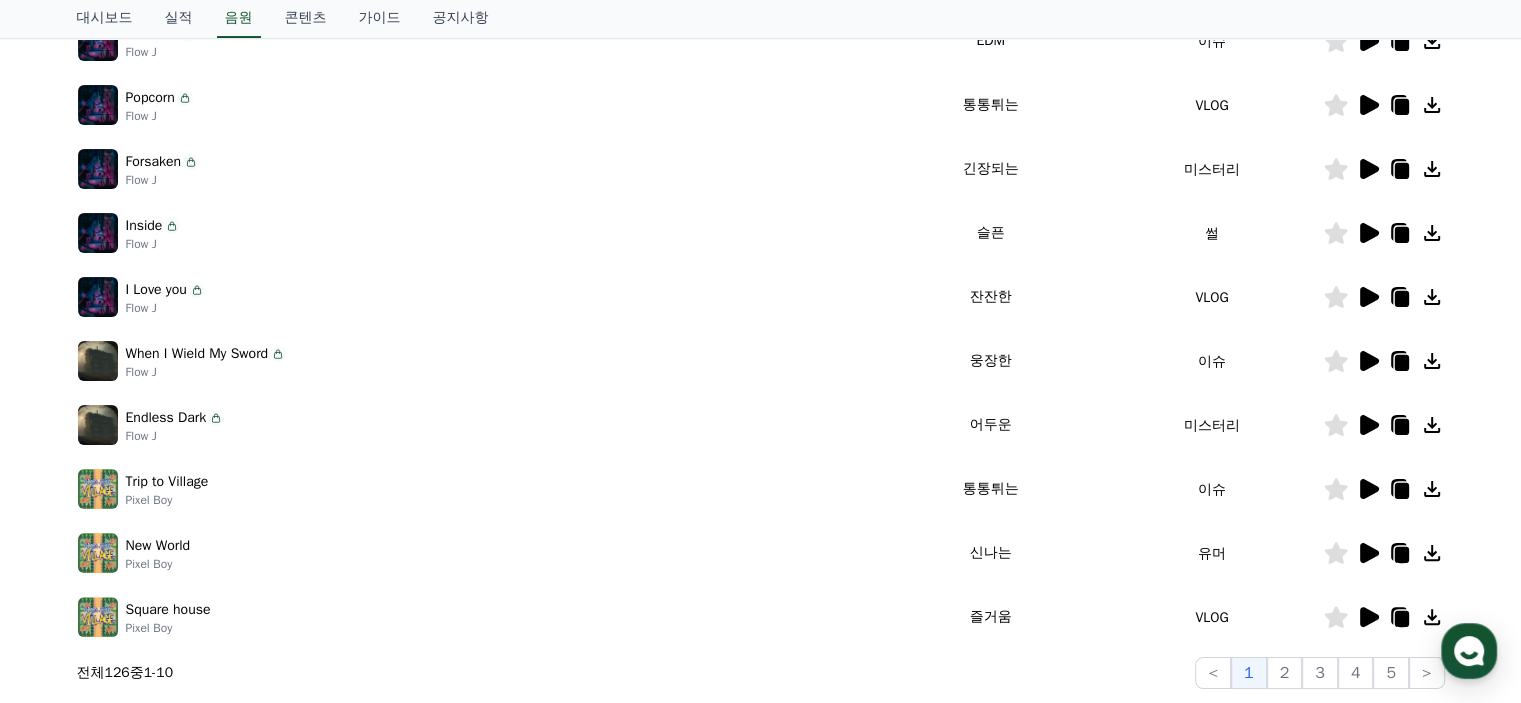 click at bounding box center [1384, 361] 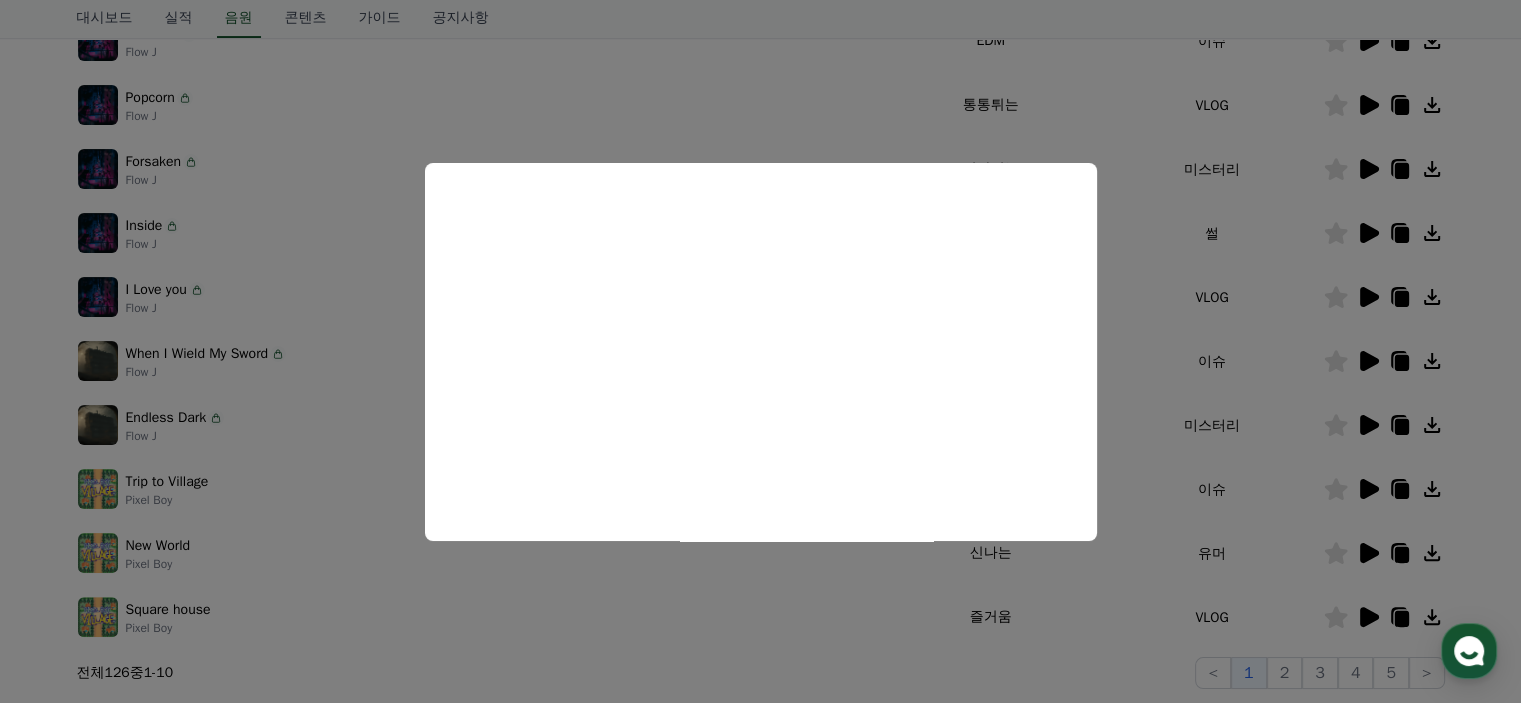 click at bounding box center [760, 351] 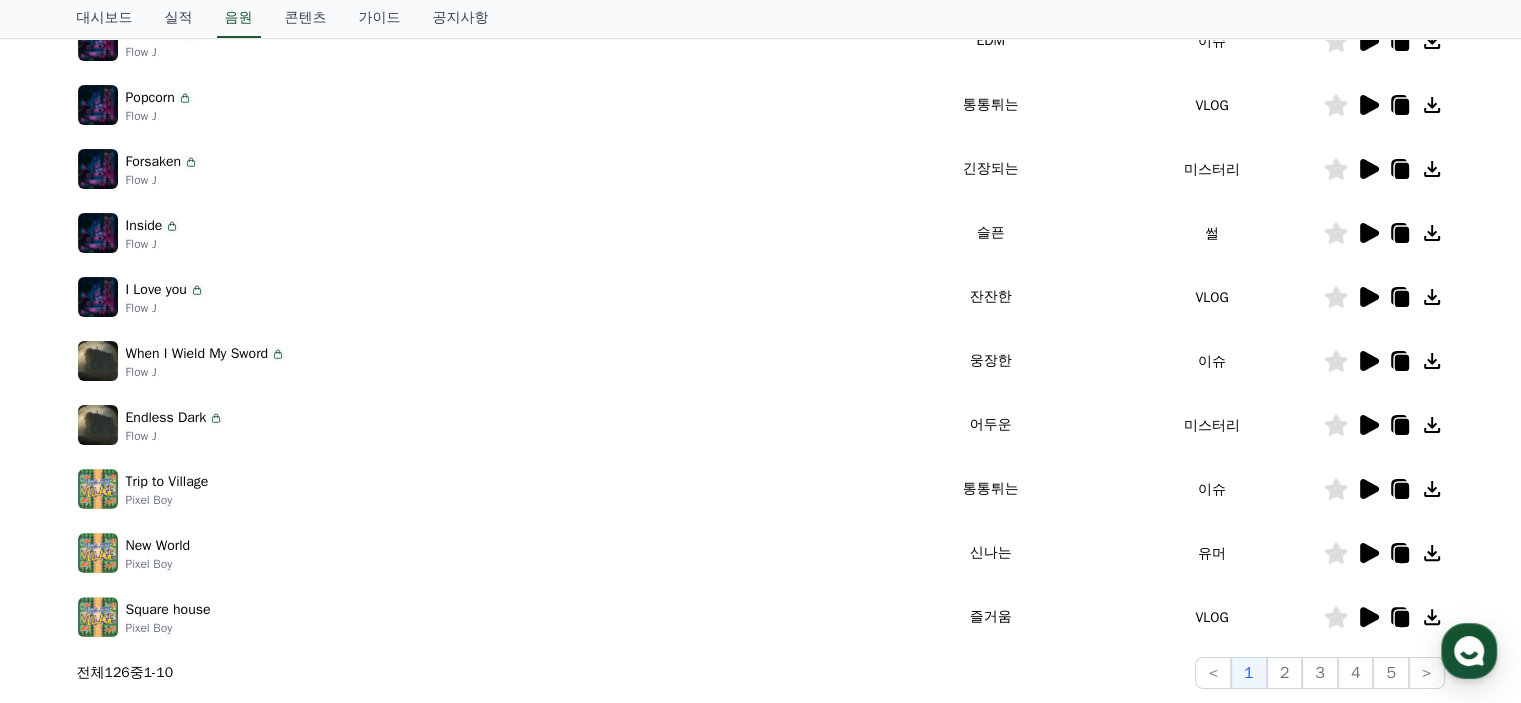 click 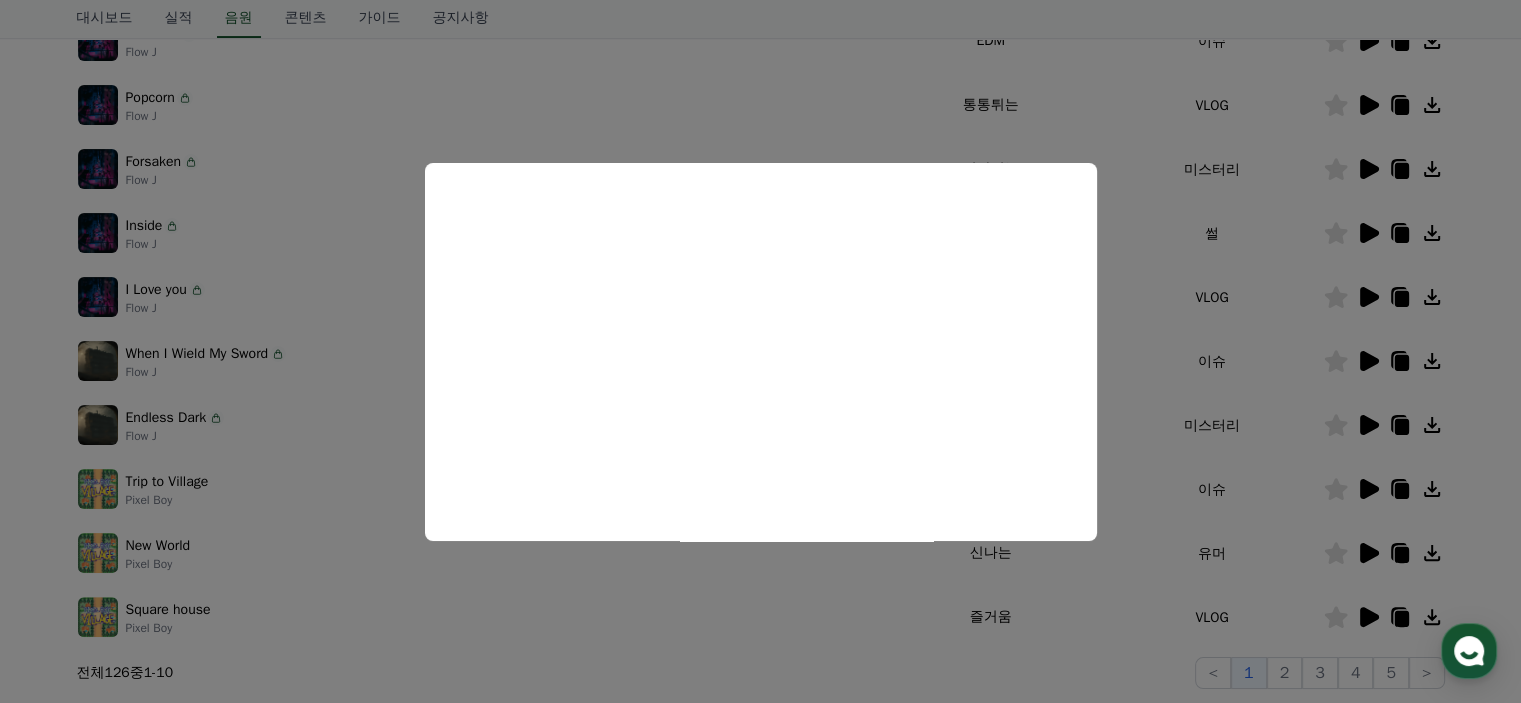 click at bounding box center (760, 351) 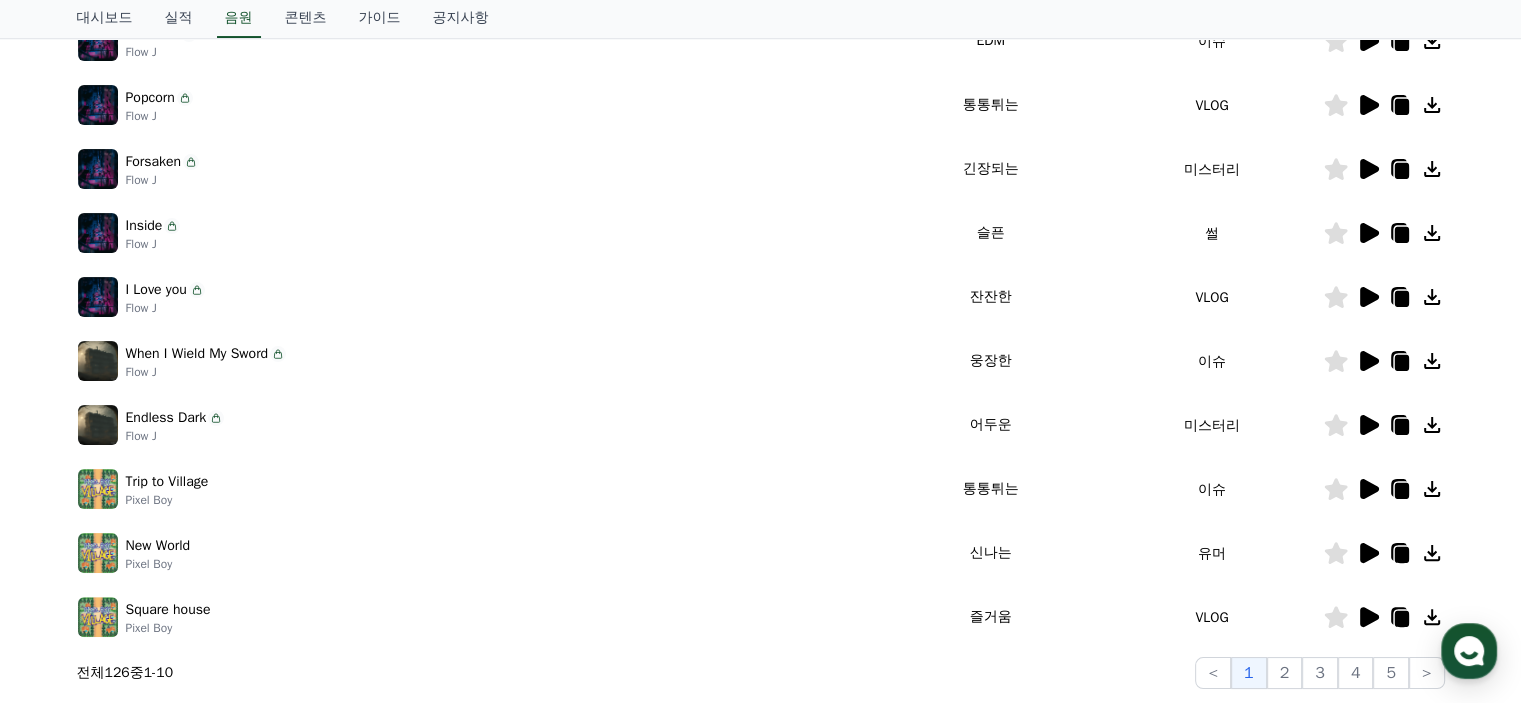 click 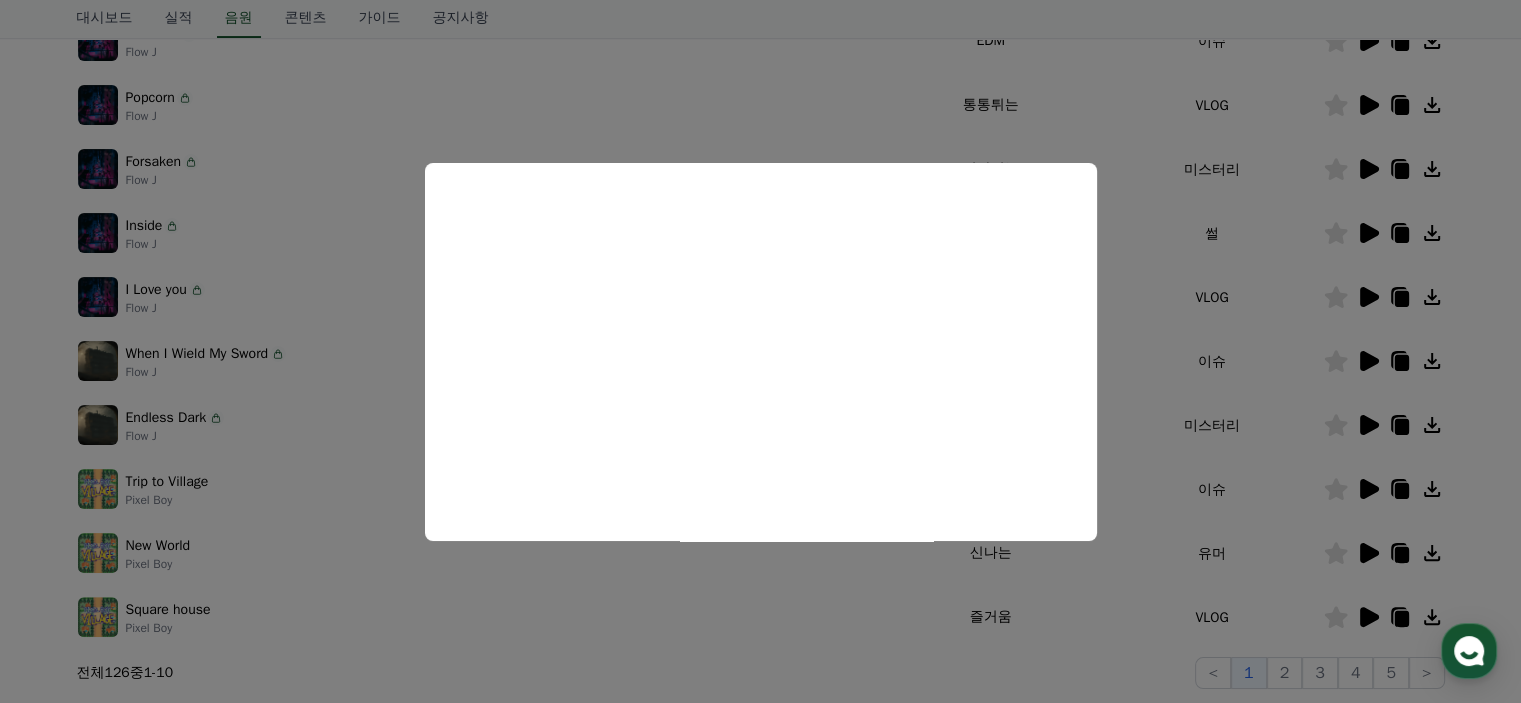 click at bounding box center (760, 351) 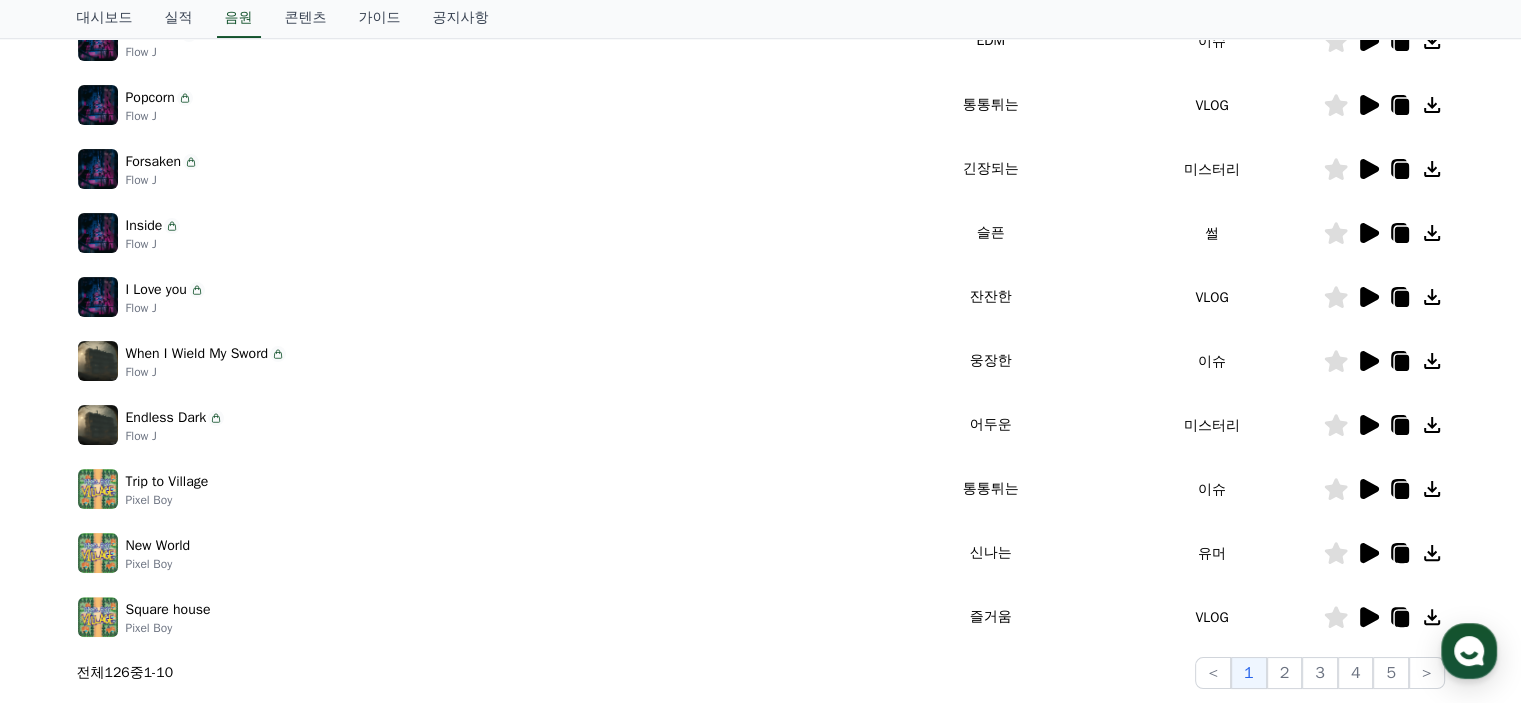 click 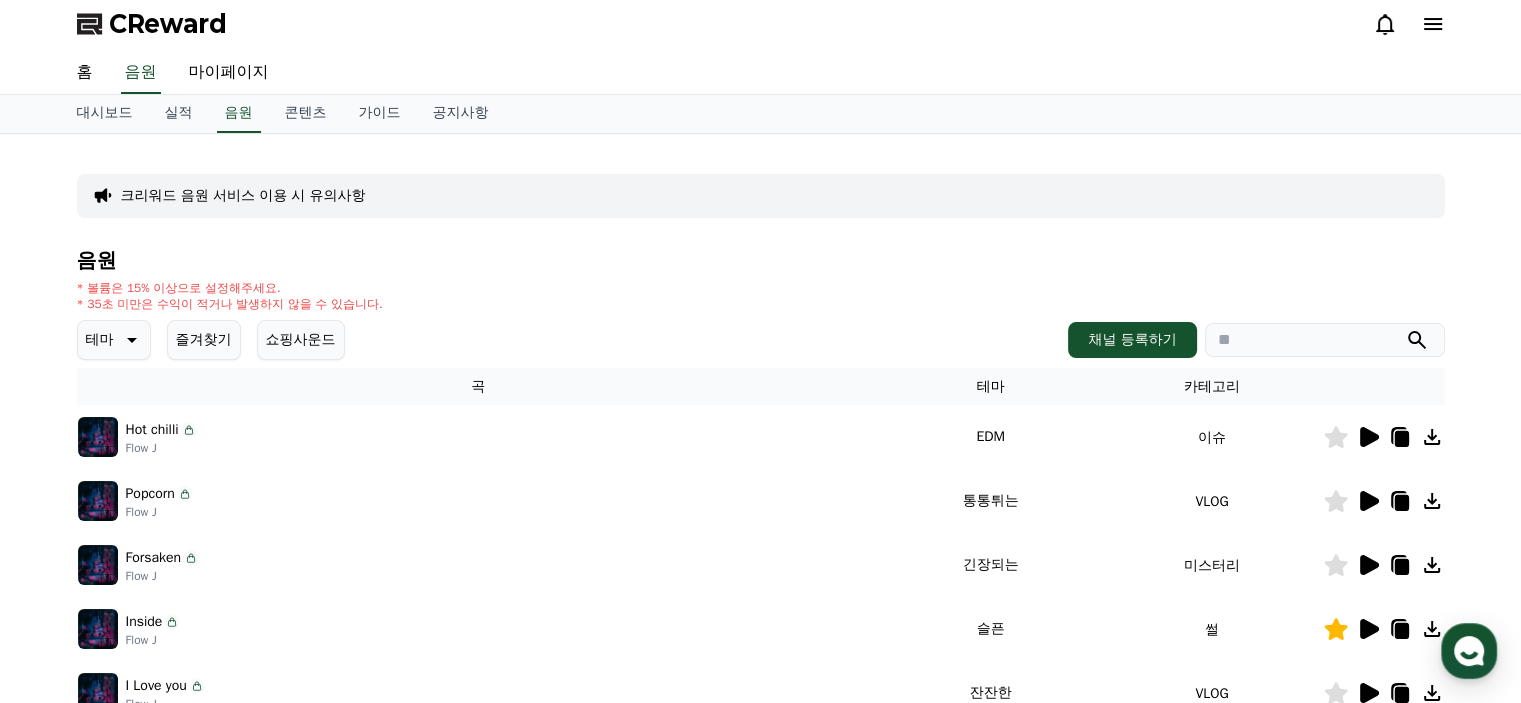 scroll, scrollTop: 0, scrollLeft: 0, axis: both 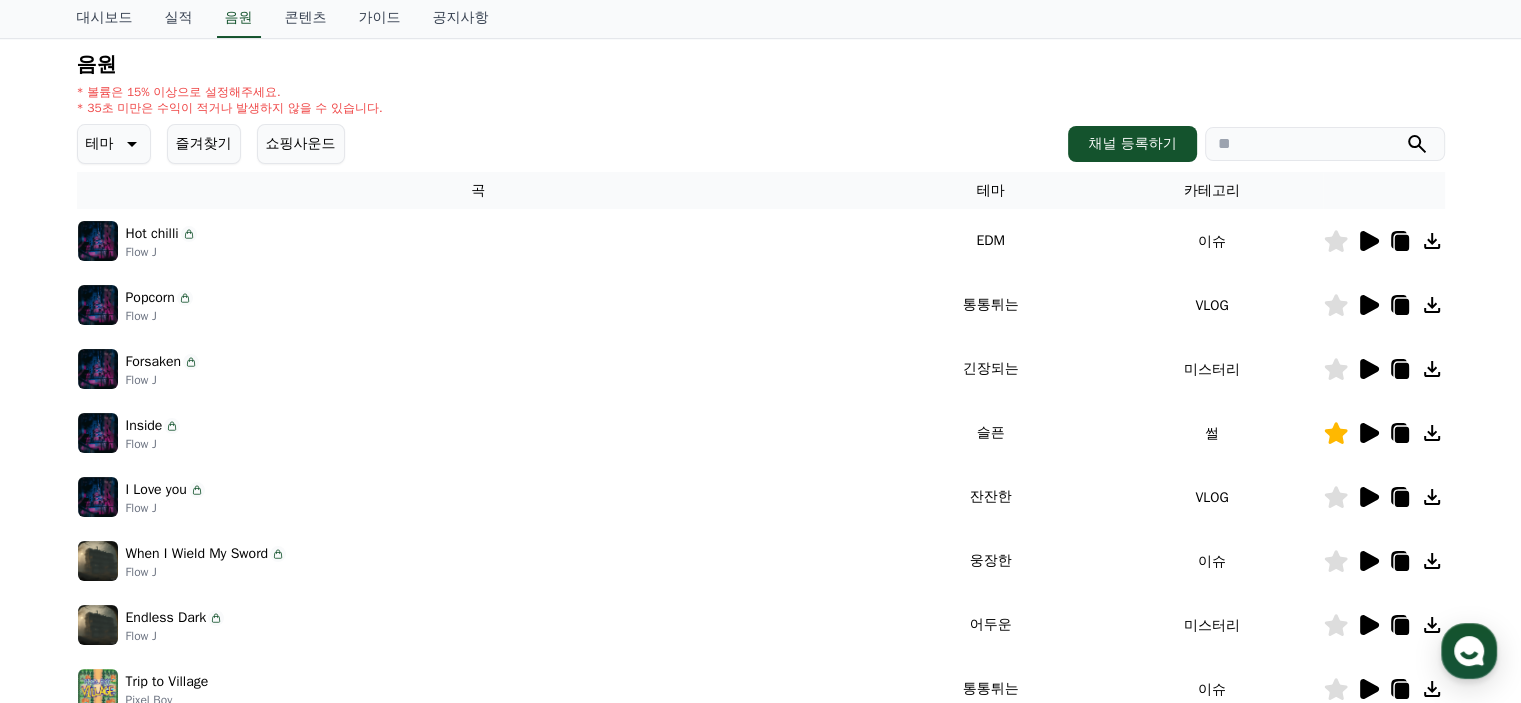 click 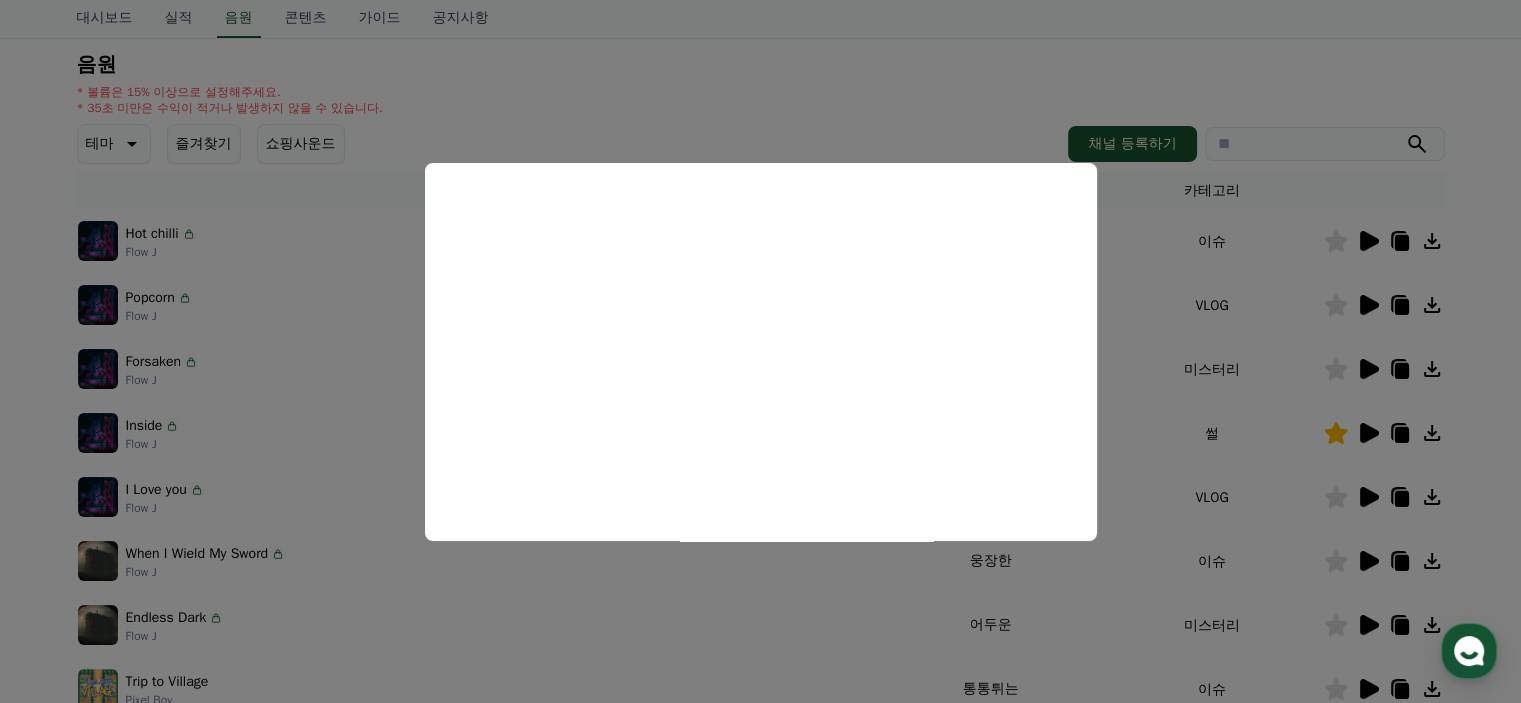 click at bounding box center (760, 351) 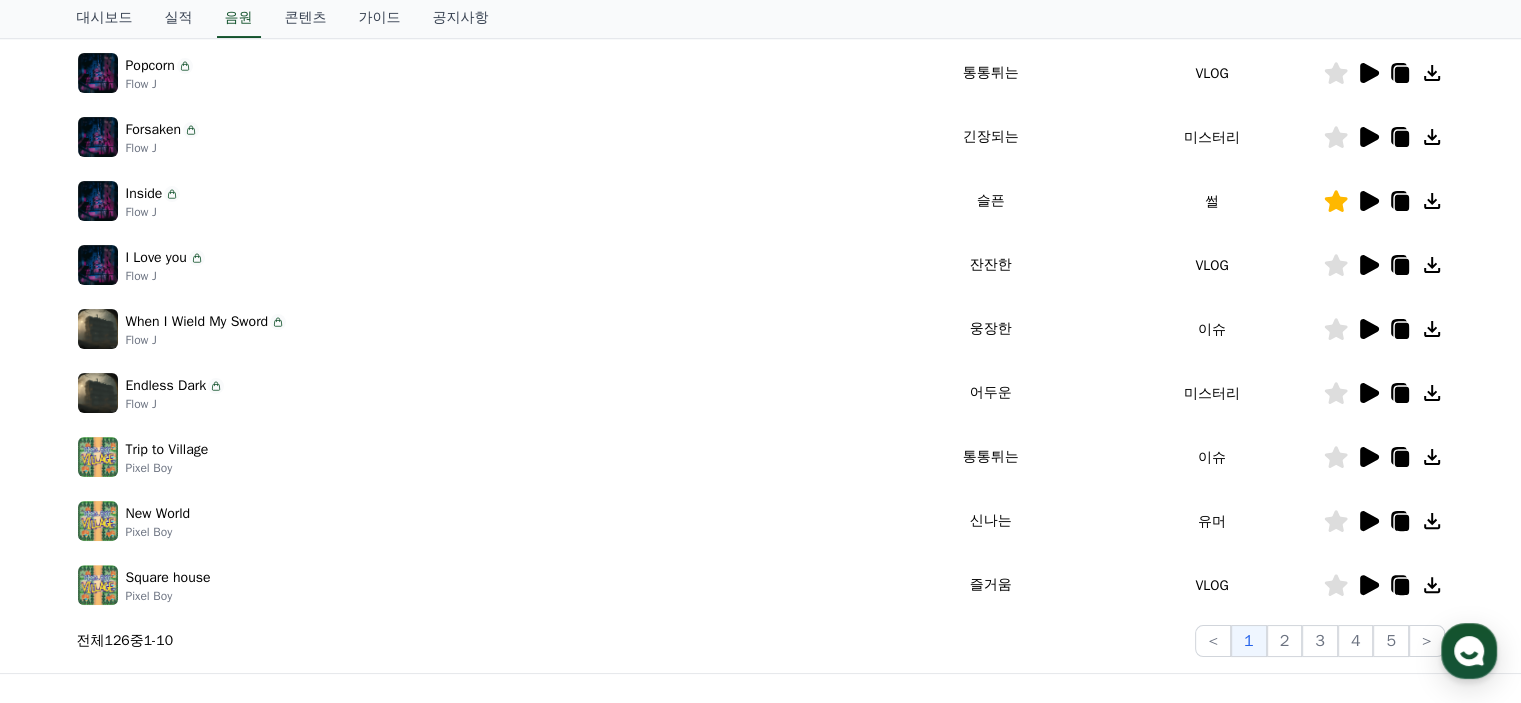 scroll, scrollTop: 400, scrollLeft: 0, axis: vertical 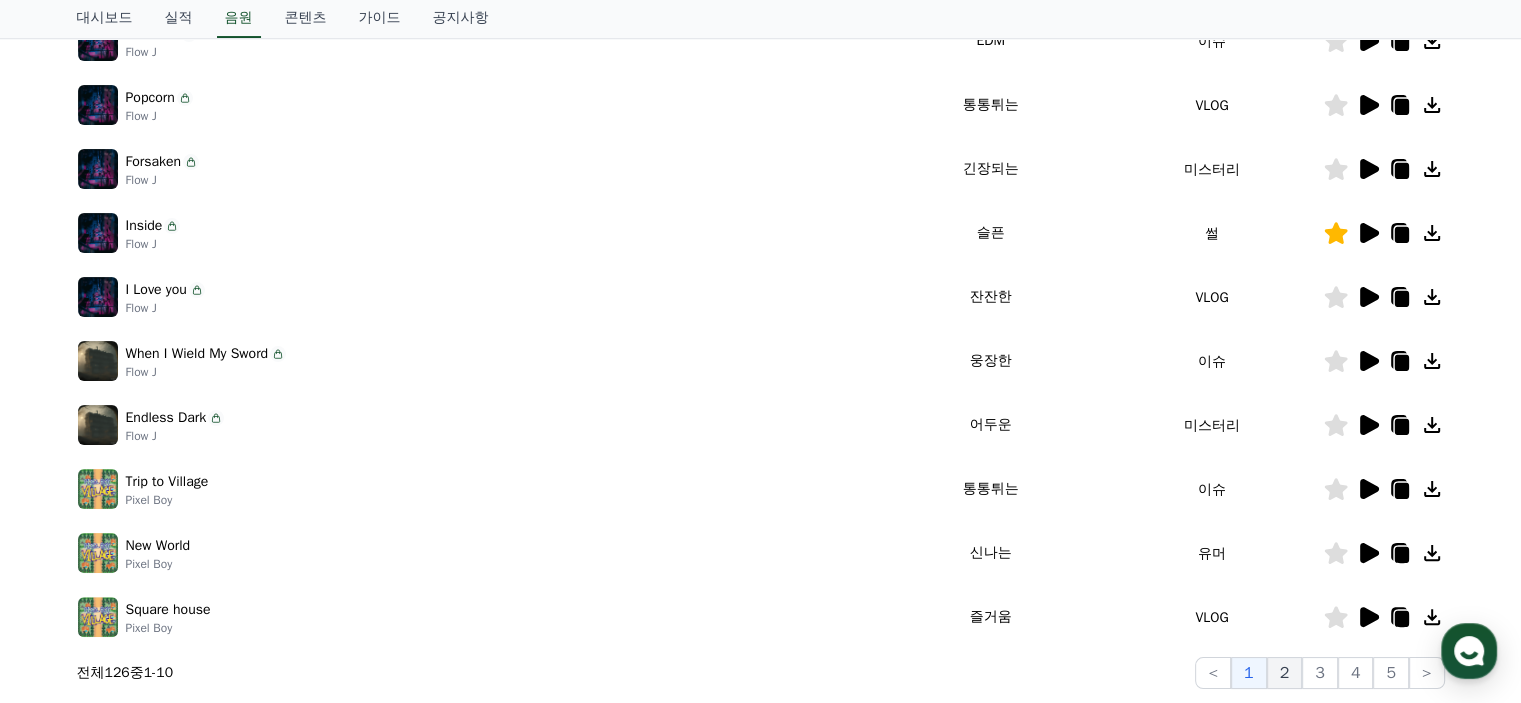 click on "2" at bounding box center [1285, 673] 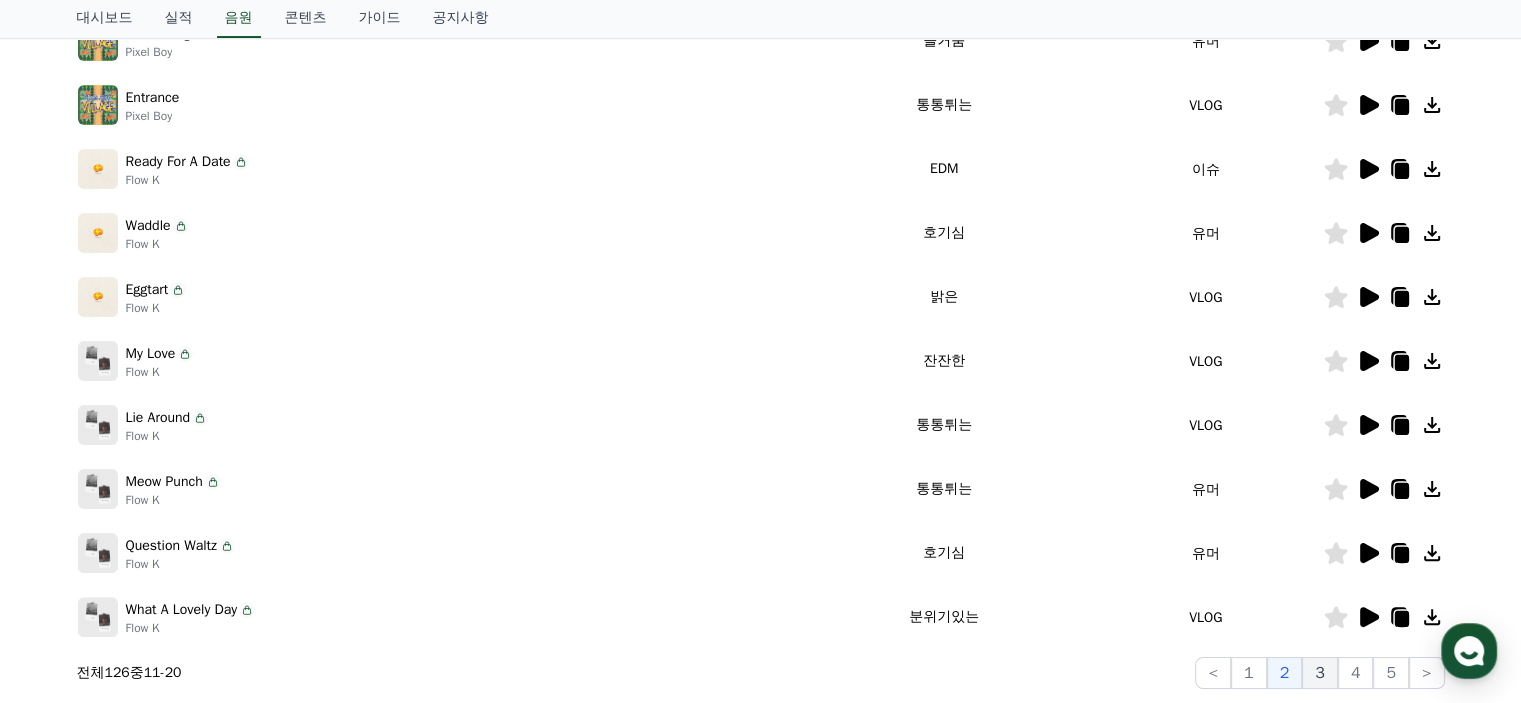 click on "3" at bounding box center [1320, 673] 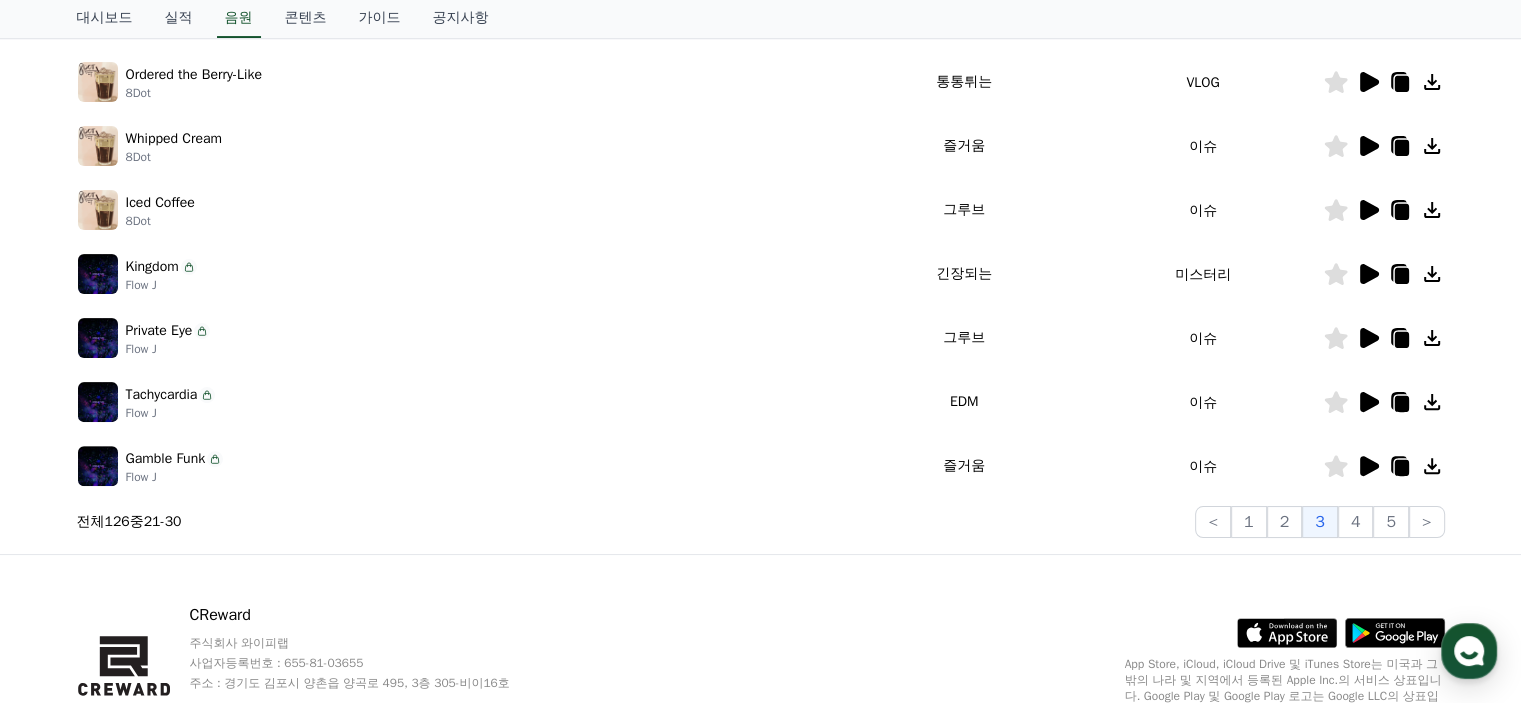 scroll, scrollTop: 600, scrollLeft: 0, axis: vertical 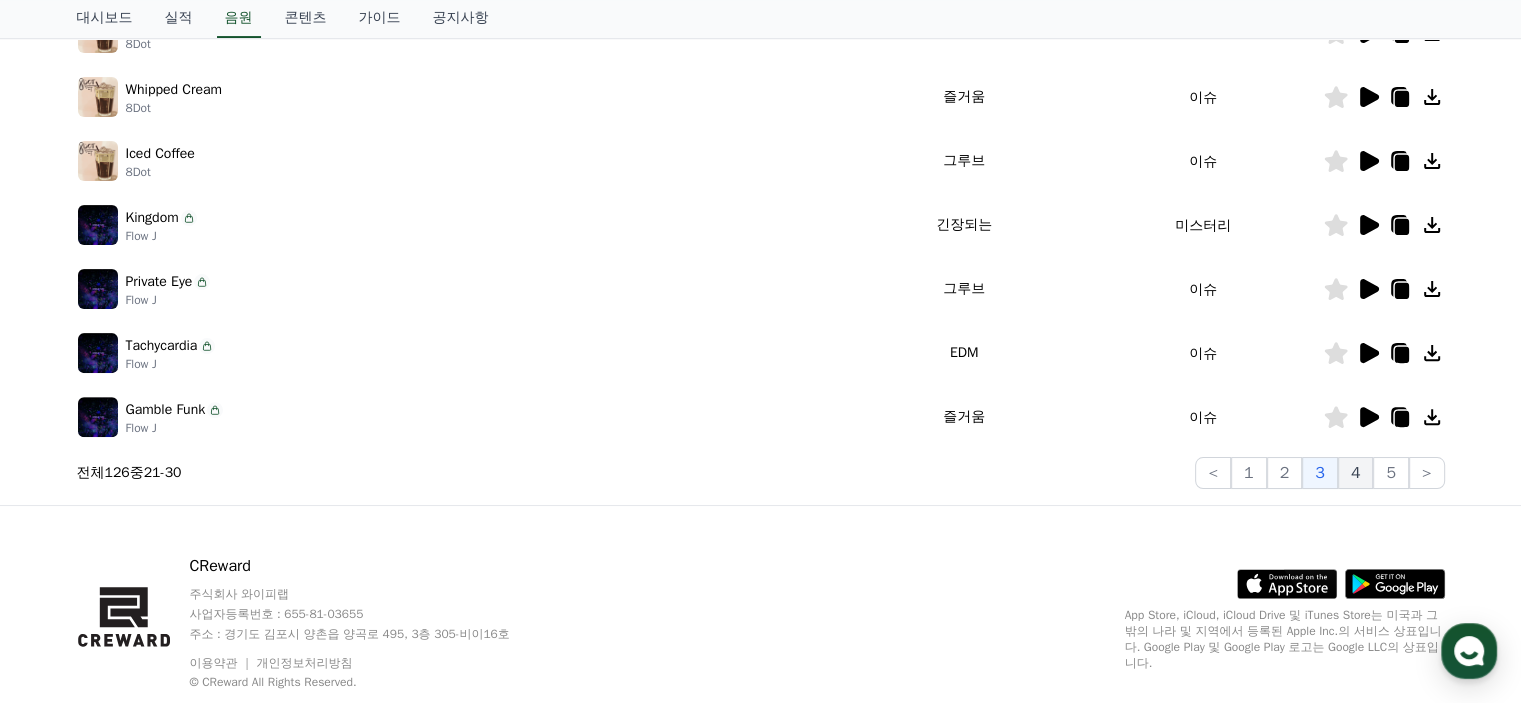 click on "4" at bounding box center (1356, 473) 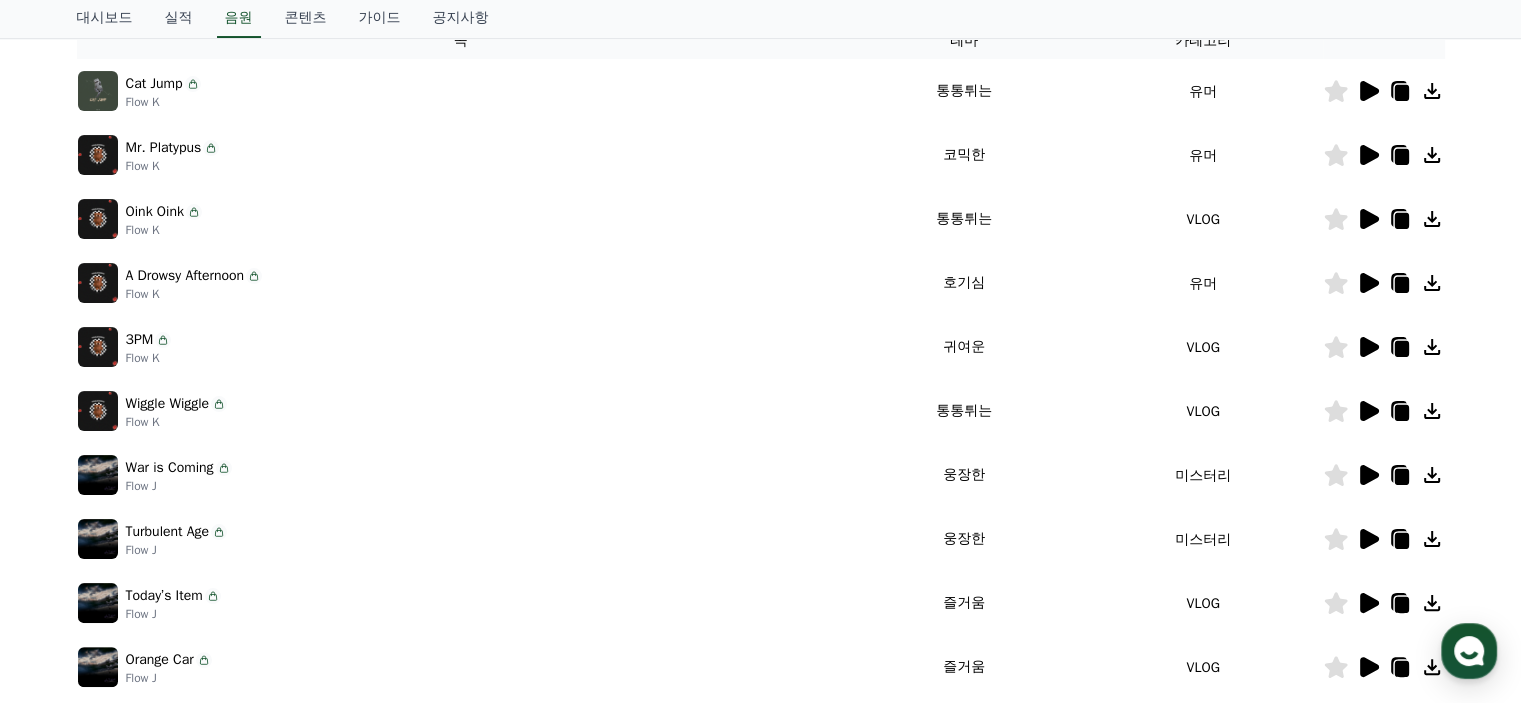scroll, scrollTop: 300, scrollLeft: 0, axis: vertical 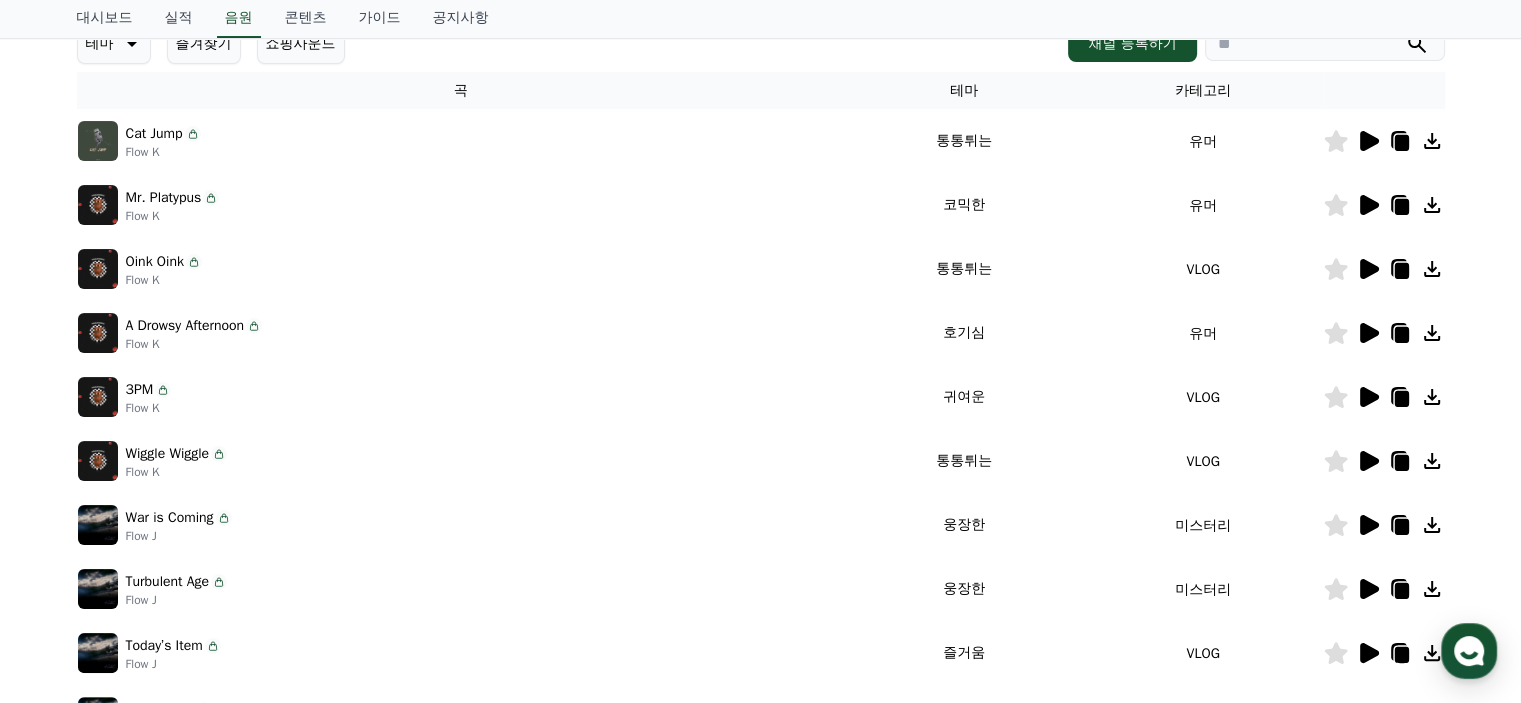 click 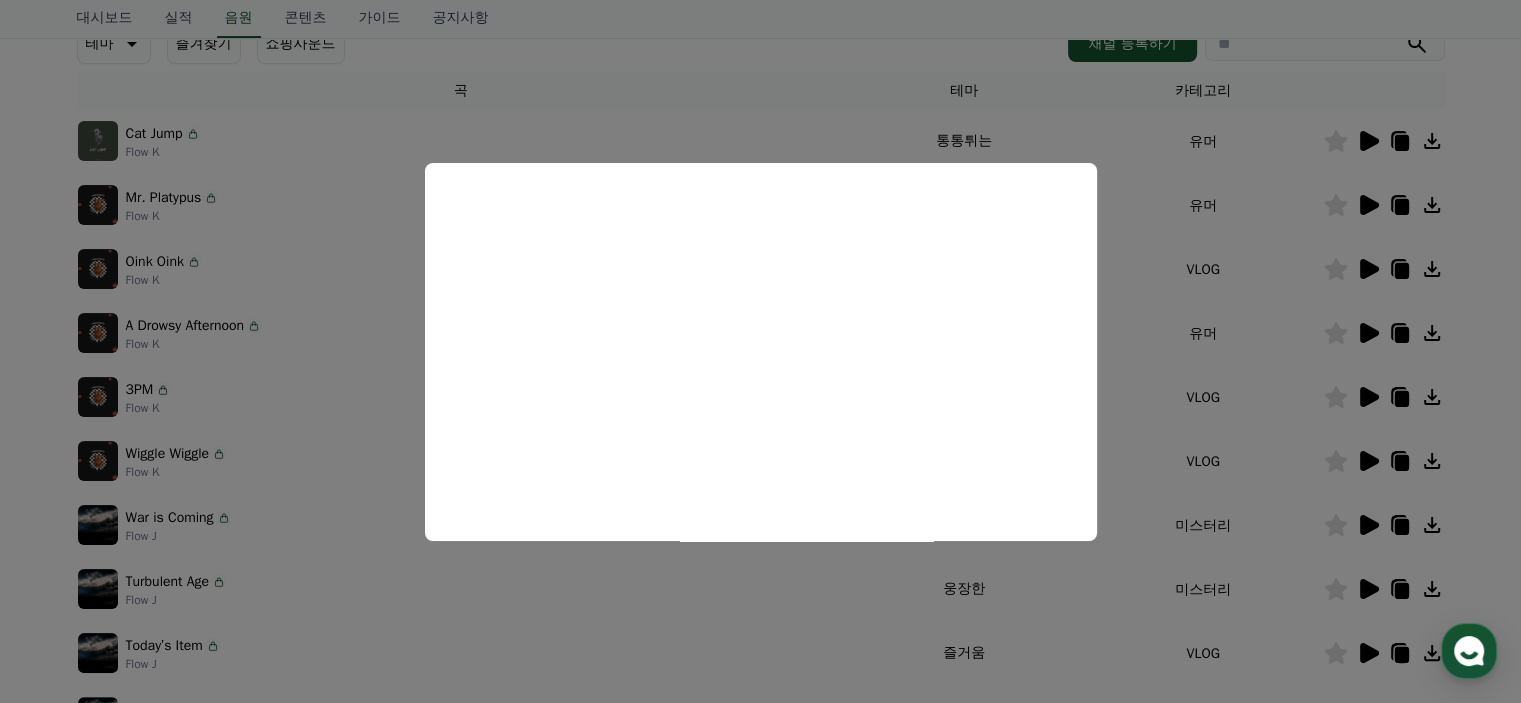 click at bounding box center [760, 351] 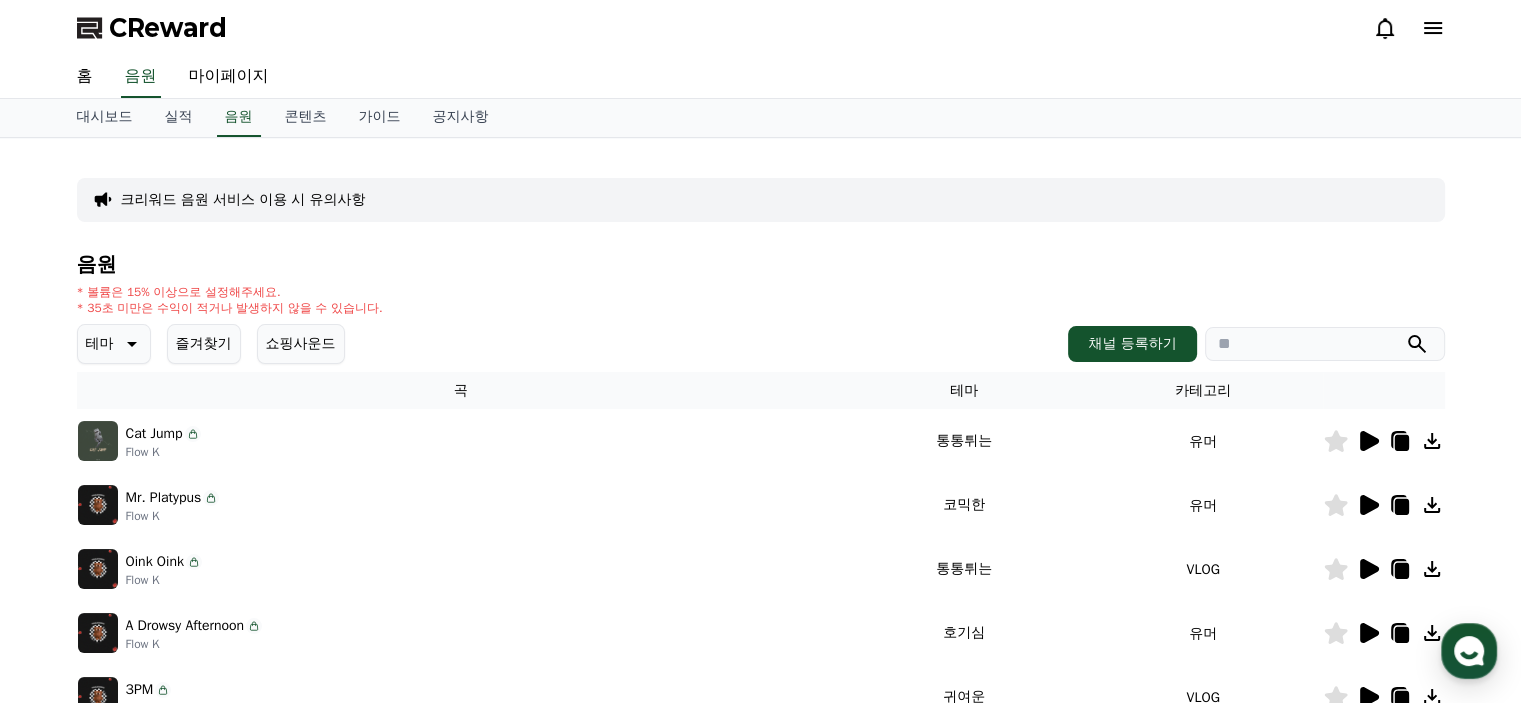 scroll, scrollTop: 200, scrollLeft: 0, axis: vertical 